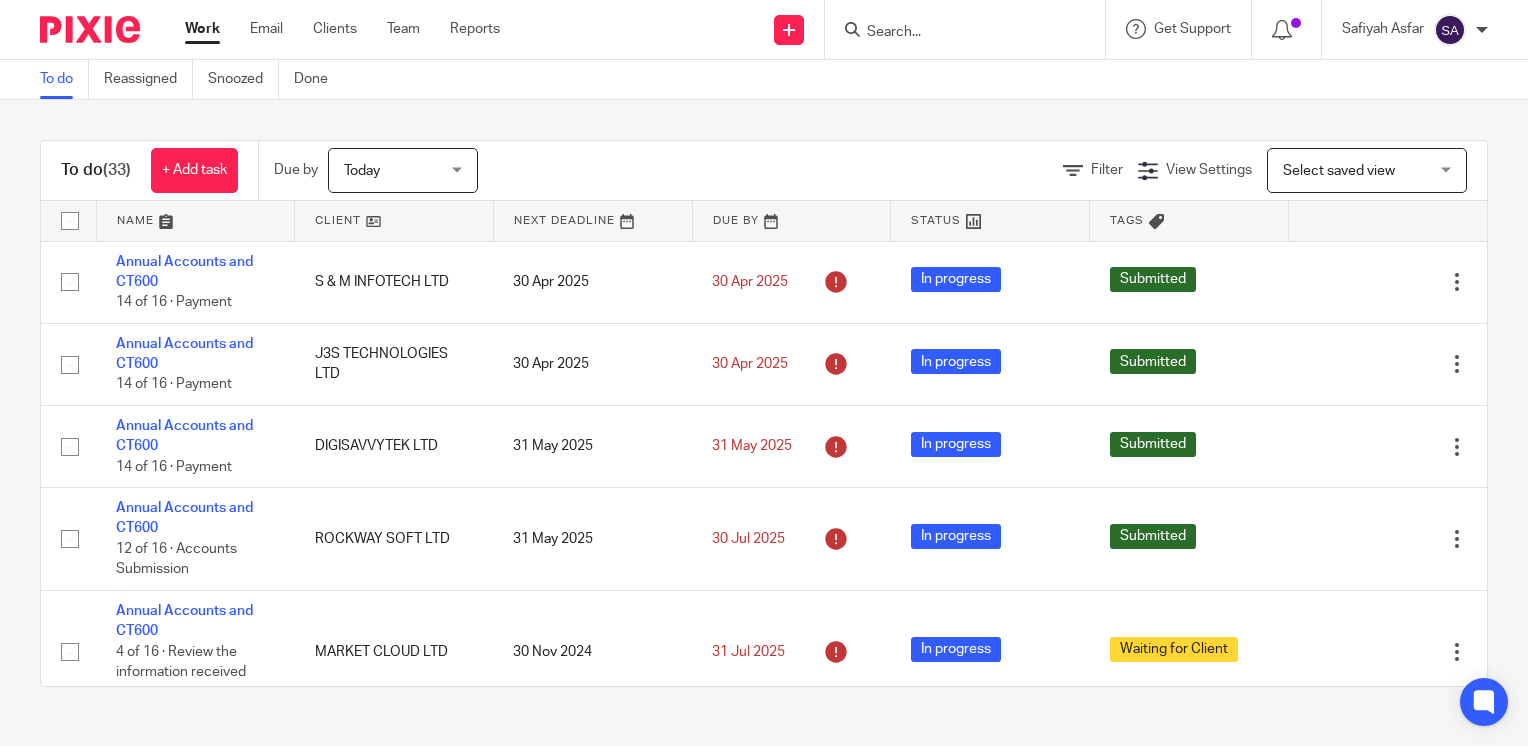 scroll, scrollTop: 0, scrollLeft: 0, axis: both 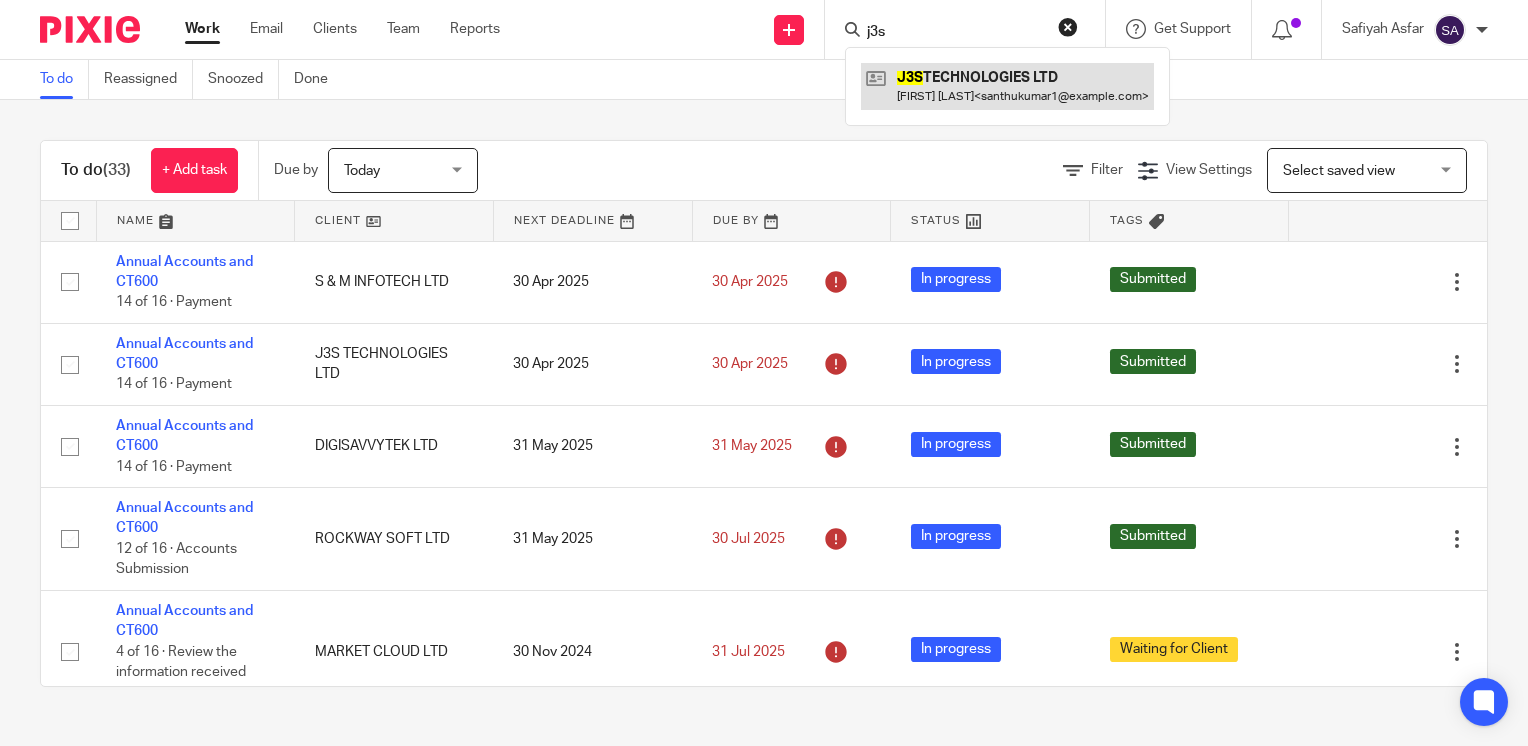 type on "j3s" 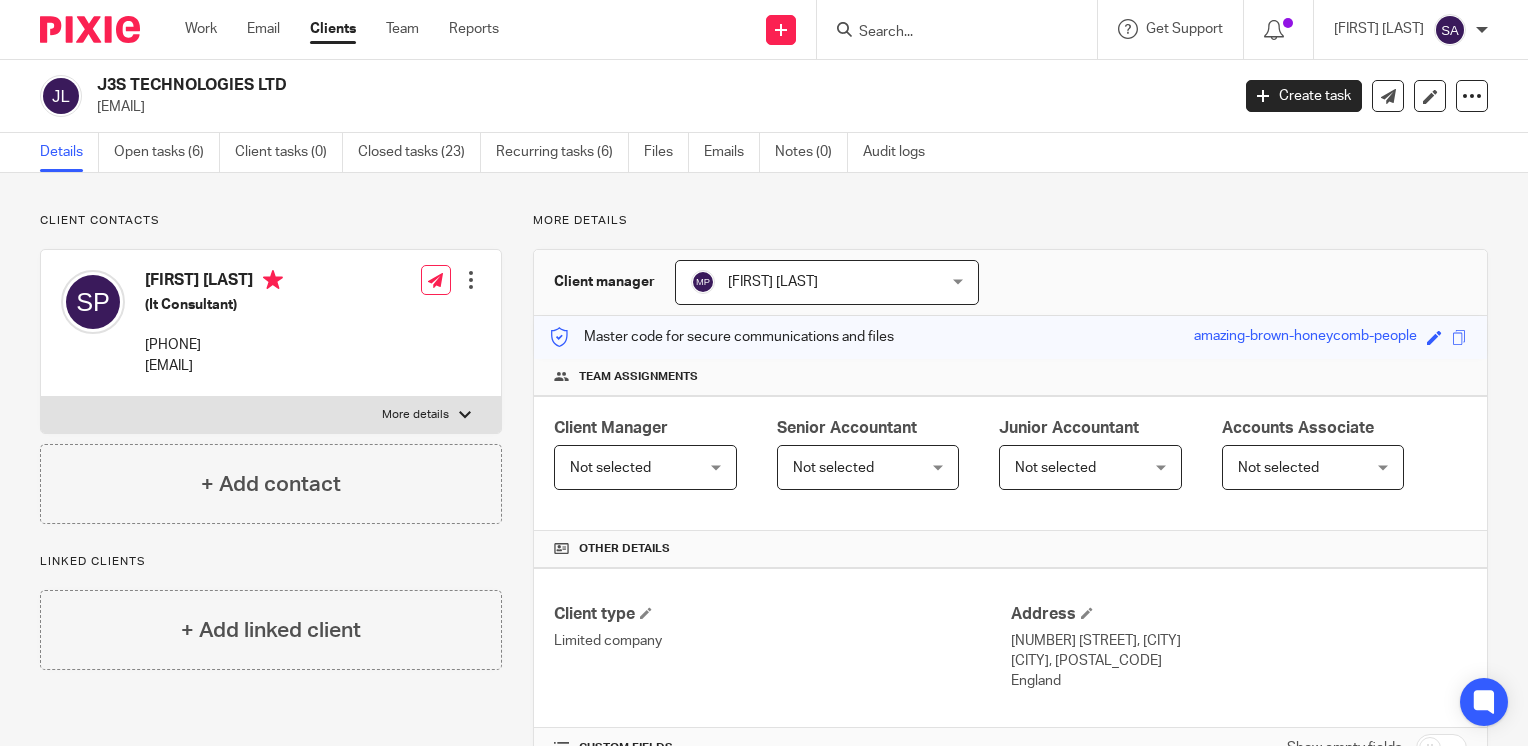 scroll, scrollTop: 0, scrollLeft: 0, axis: both 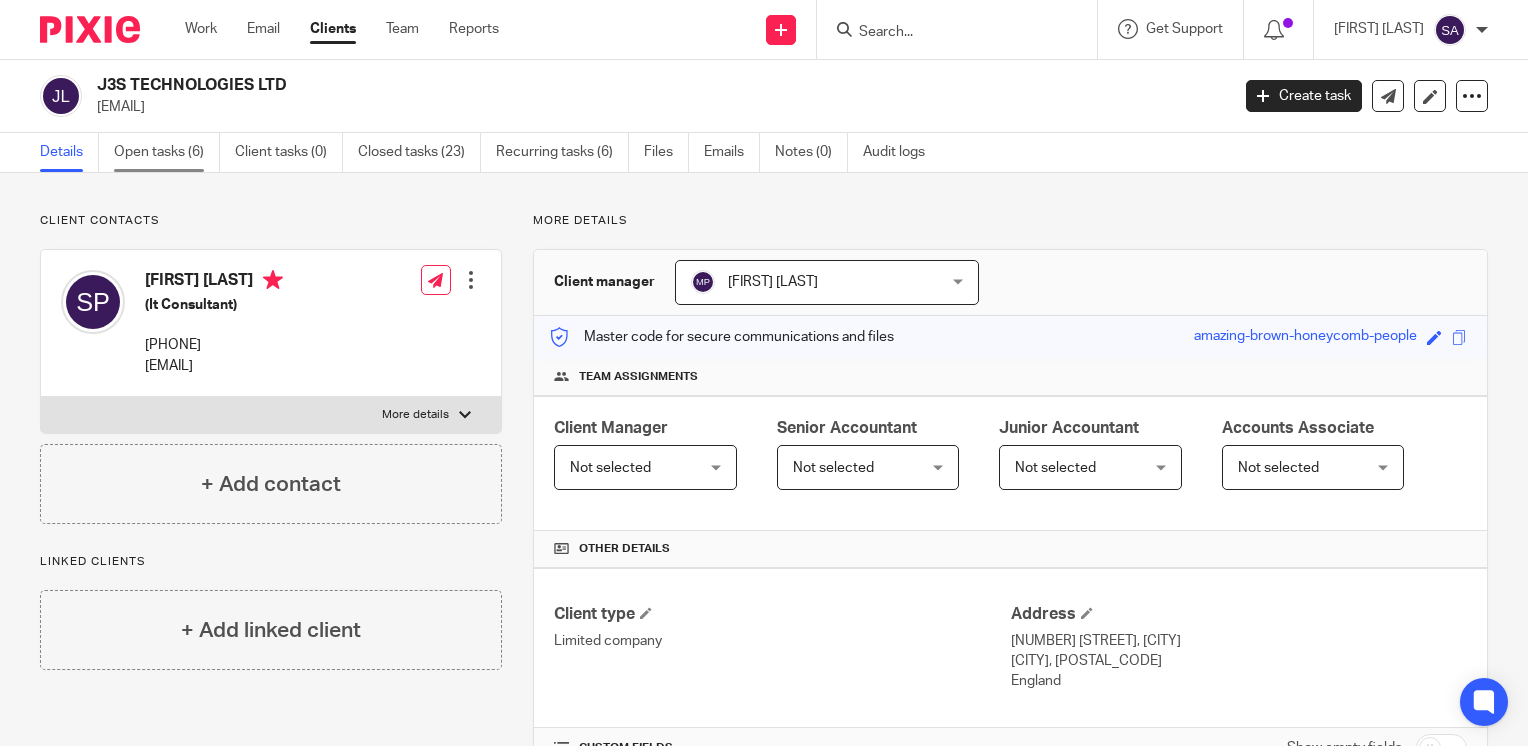 drag, startPoint x: 165, startPoint y: 174, endPoint x: 169, endPoint y: 157, distance: 17.464249 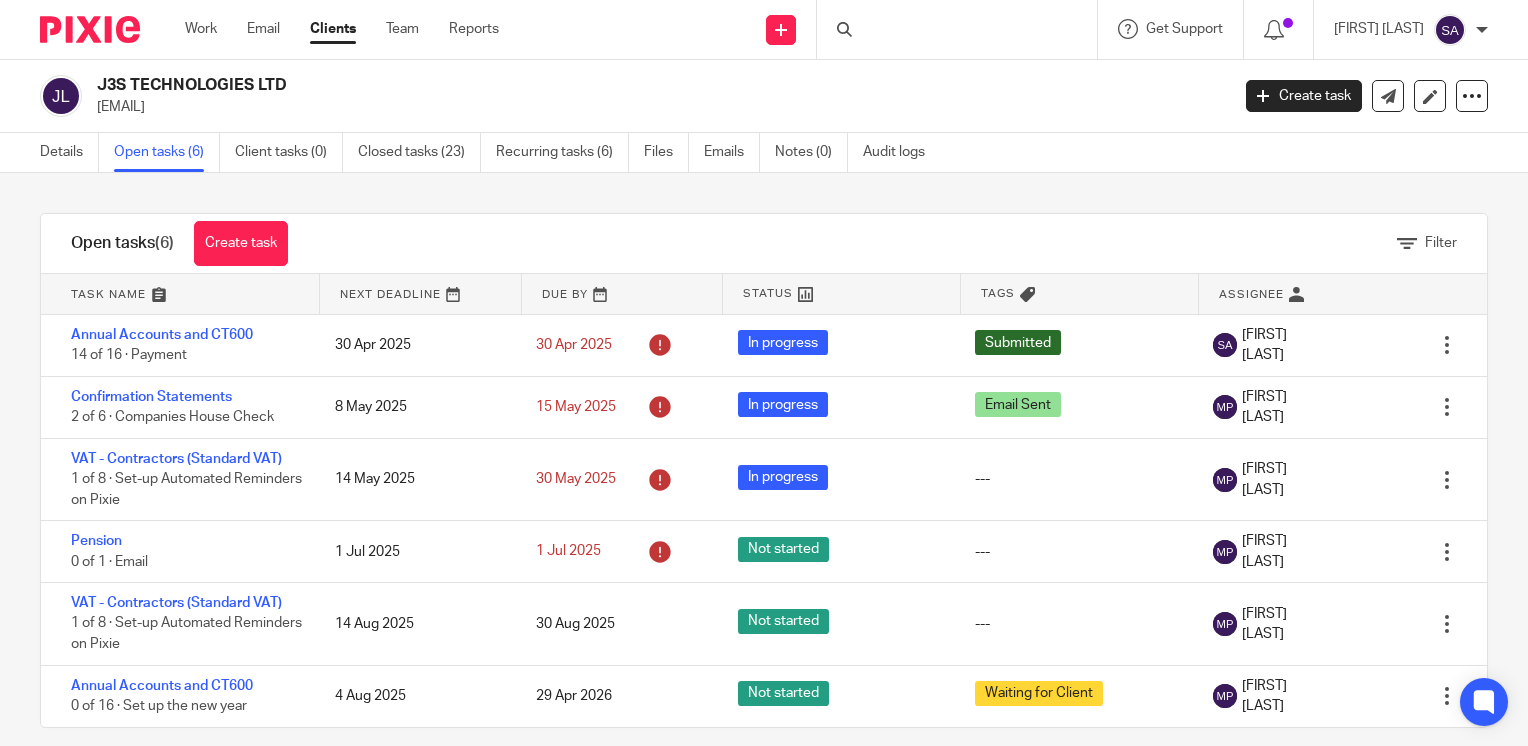 scroll, scrollTop: 0, scrollLeft: 0, axis: both 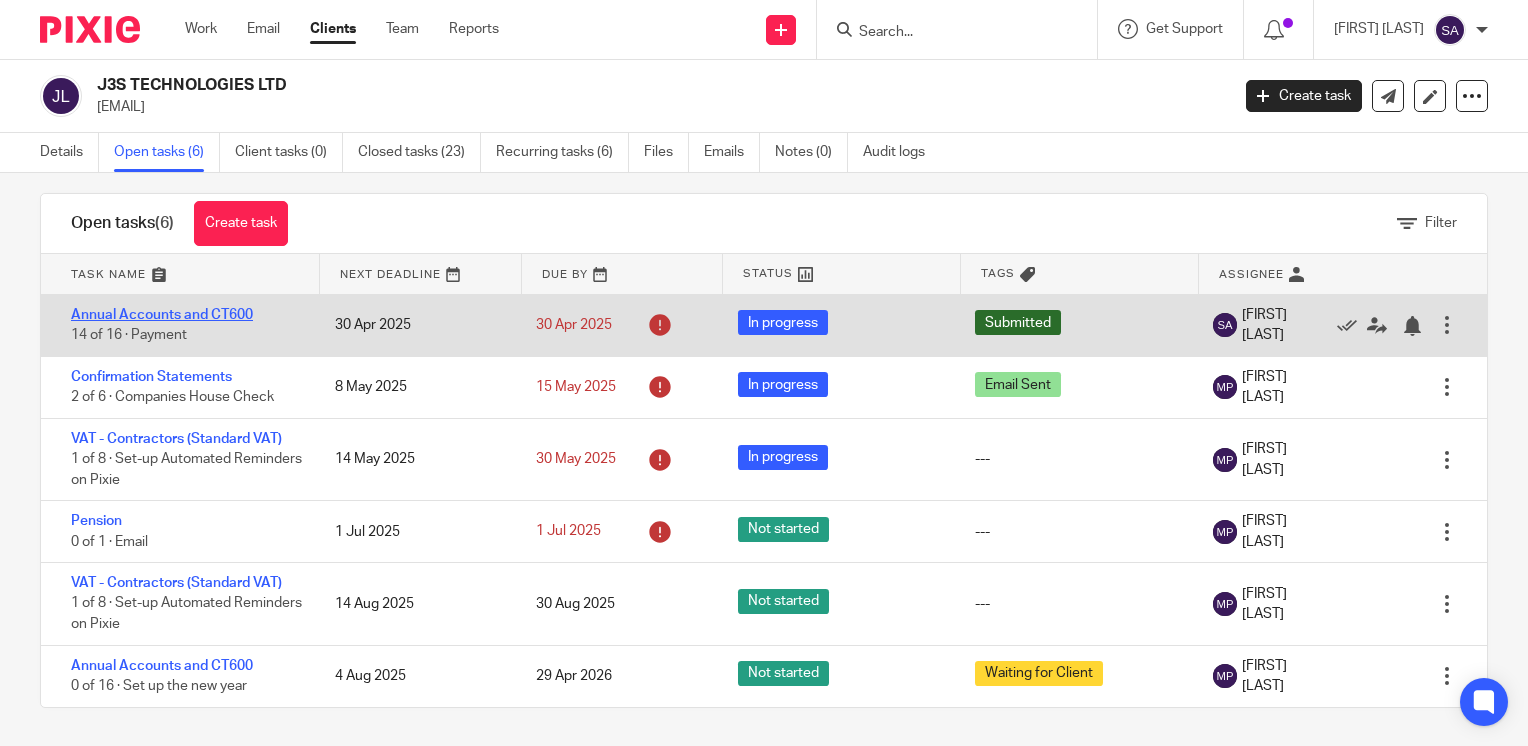 click on "Annual Accounts and CT600" at bounding box center (162, 315) 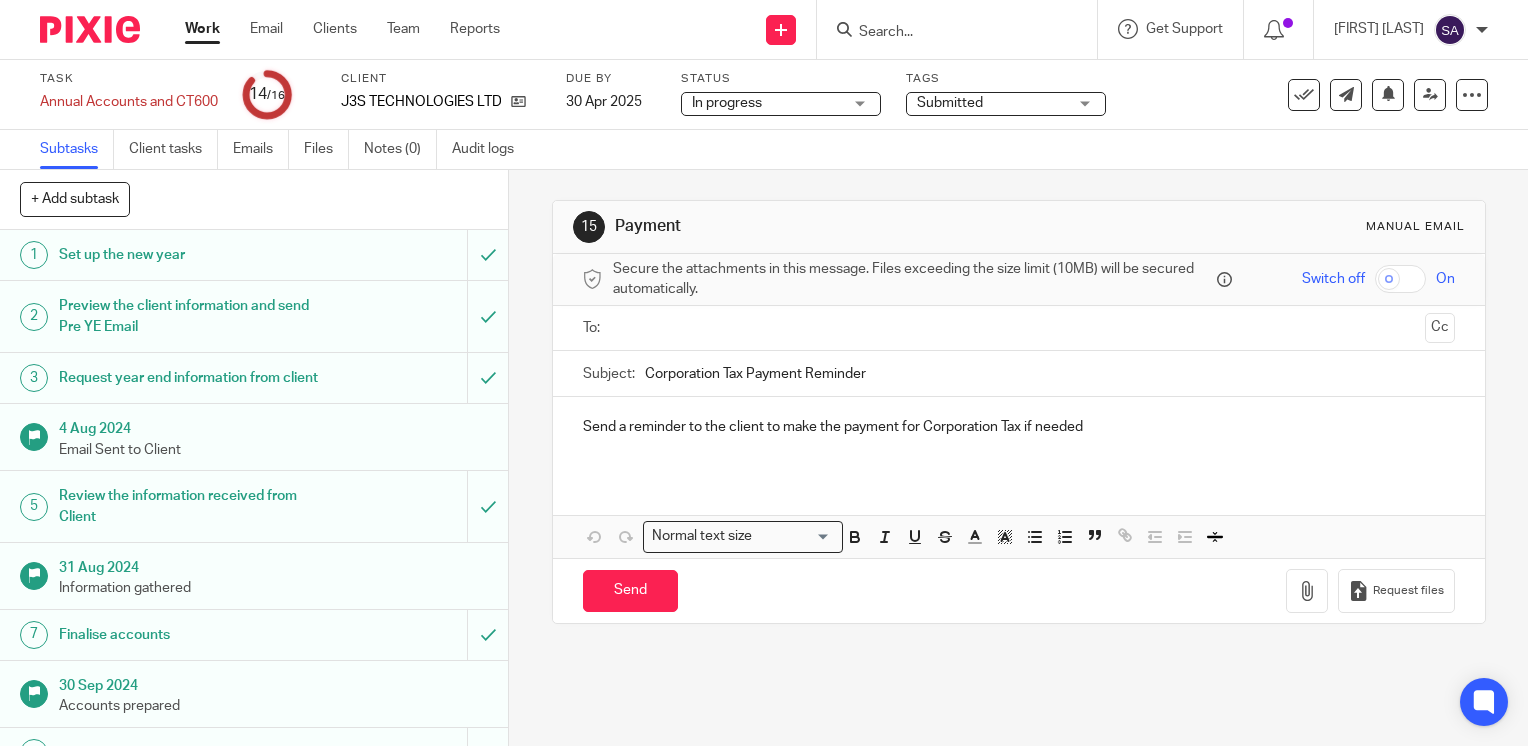 scroll, scrollTop: 0, scrollLeft: 0, axis: both 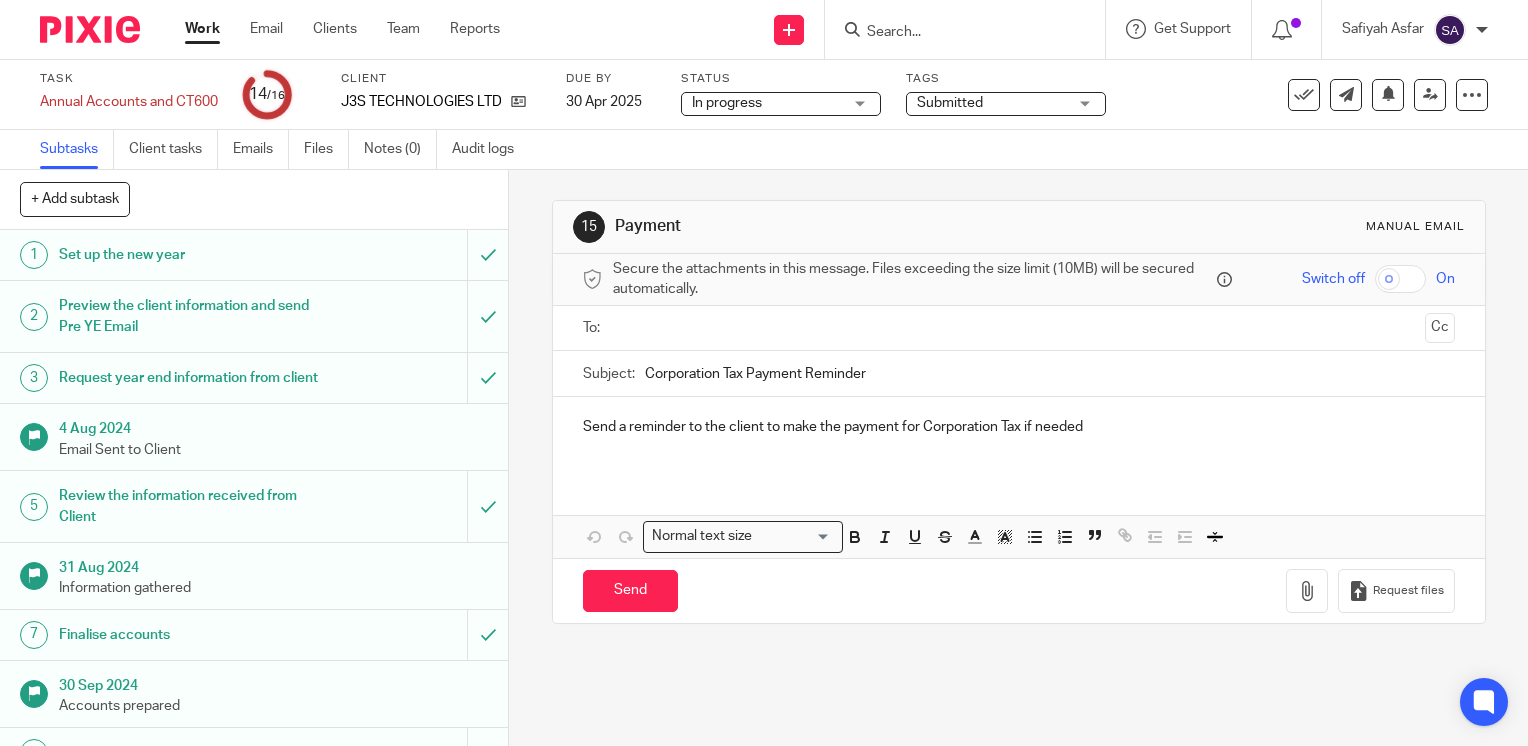 click on "Request year end information from client" at bounding box center (188, 378) 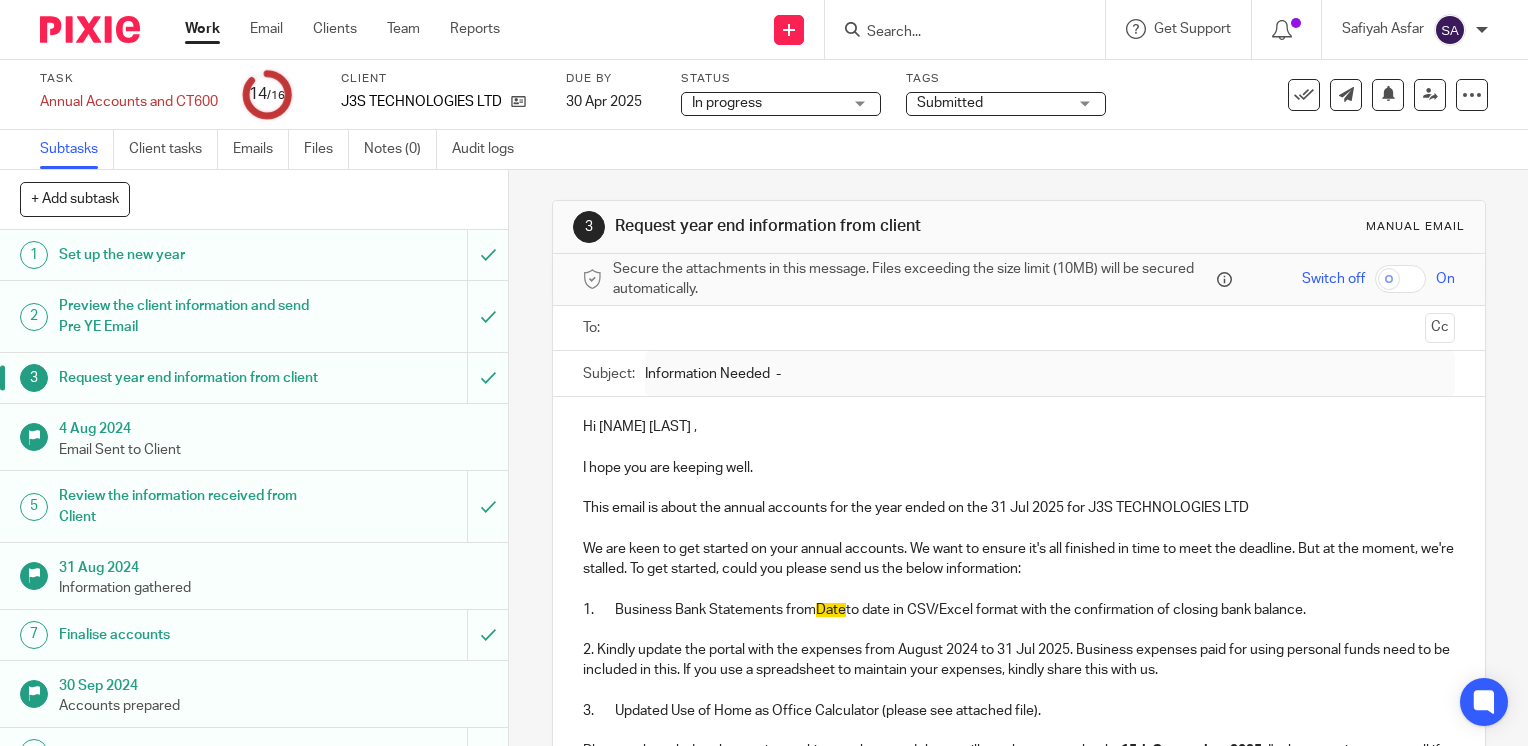 scroll, scrollTop: 0, scrollLeft: 0, axis: both 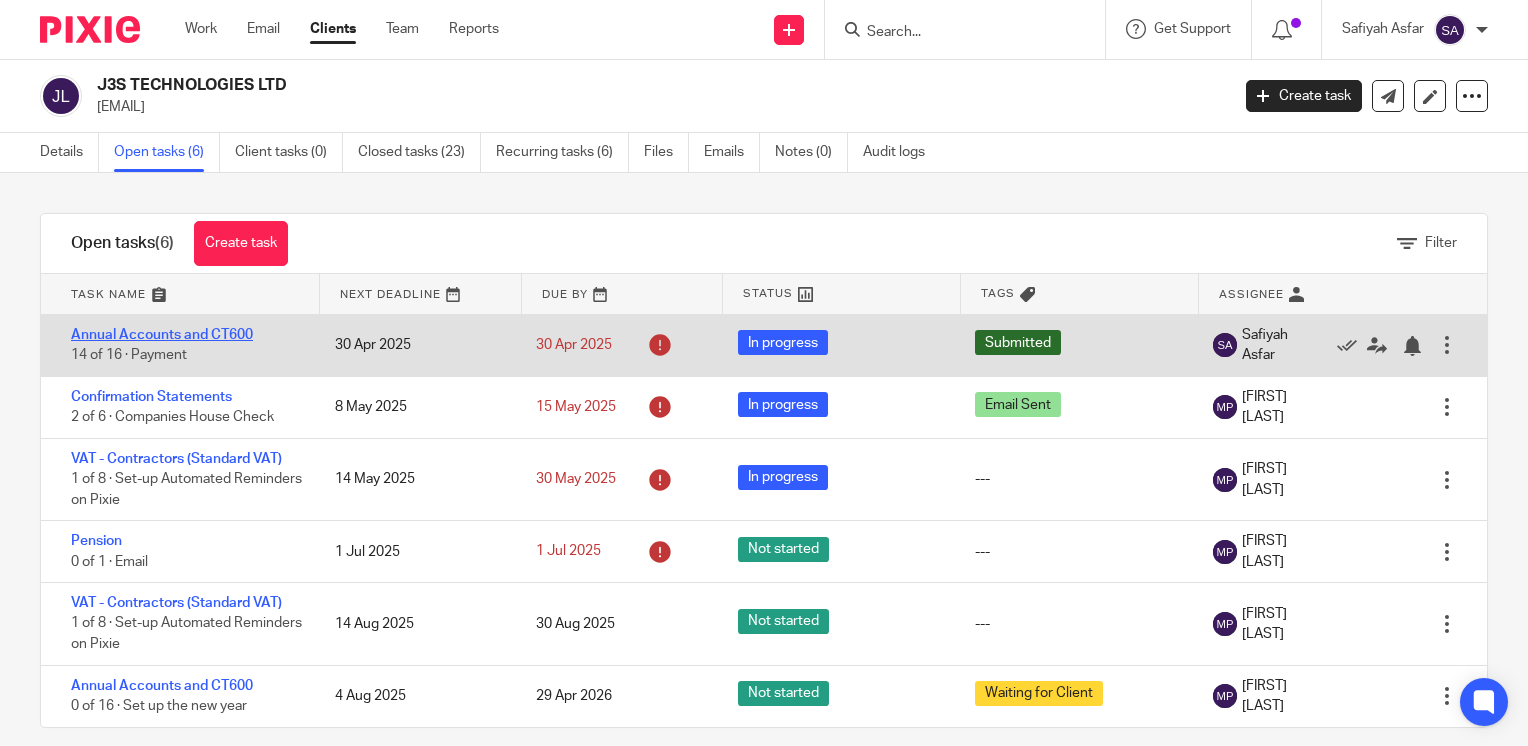 click on "Annual Accounts and CT600" at bounding box center [162, 335] 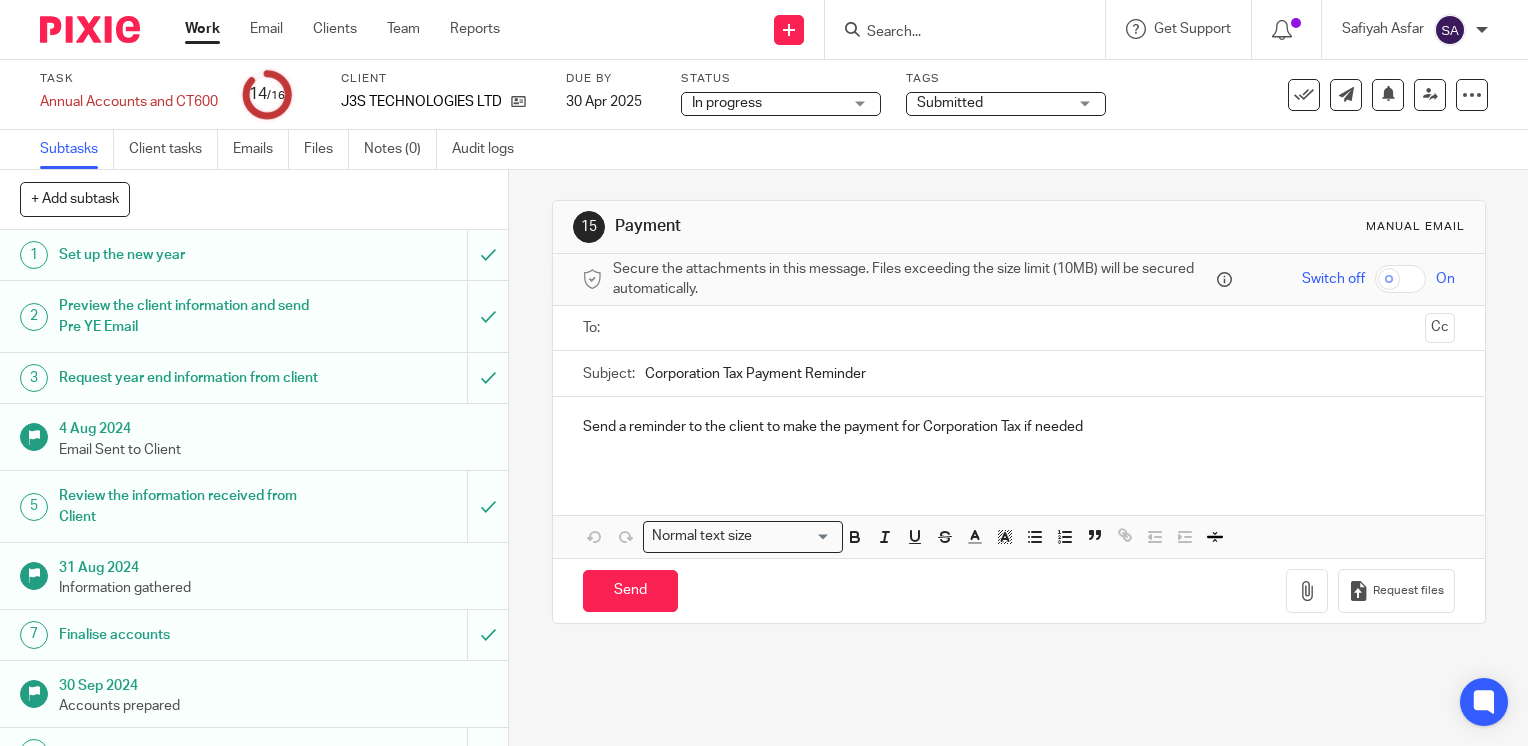 scroll, scrollTop: 0, scrollLeft: 0, axis: both 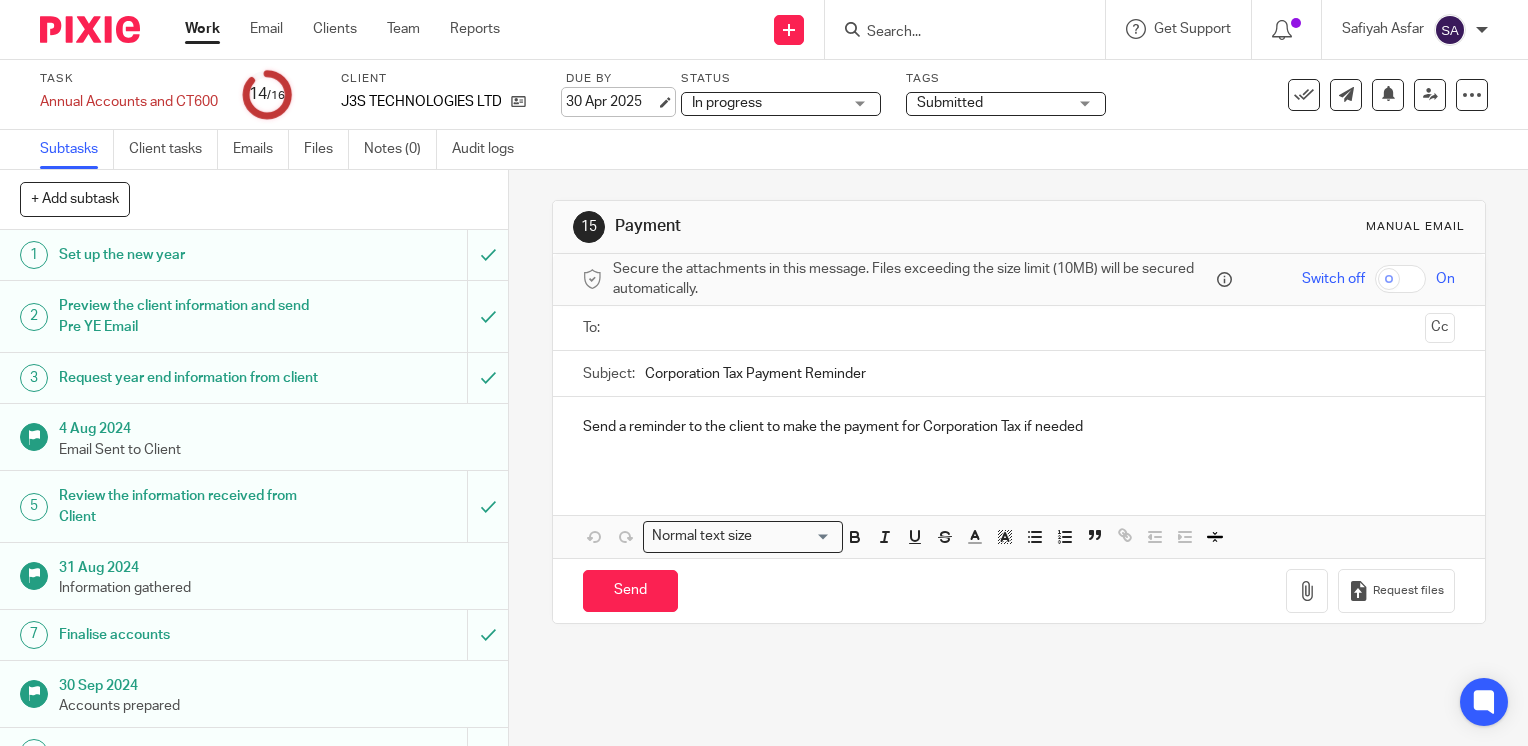 drag, startPoint x: 568, startPoint y: 112, endPoint x: 626, endPoint y: 110, distance: 58.034473 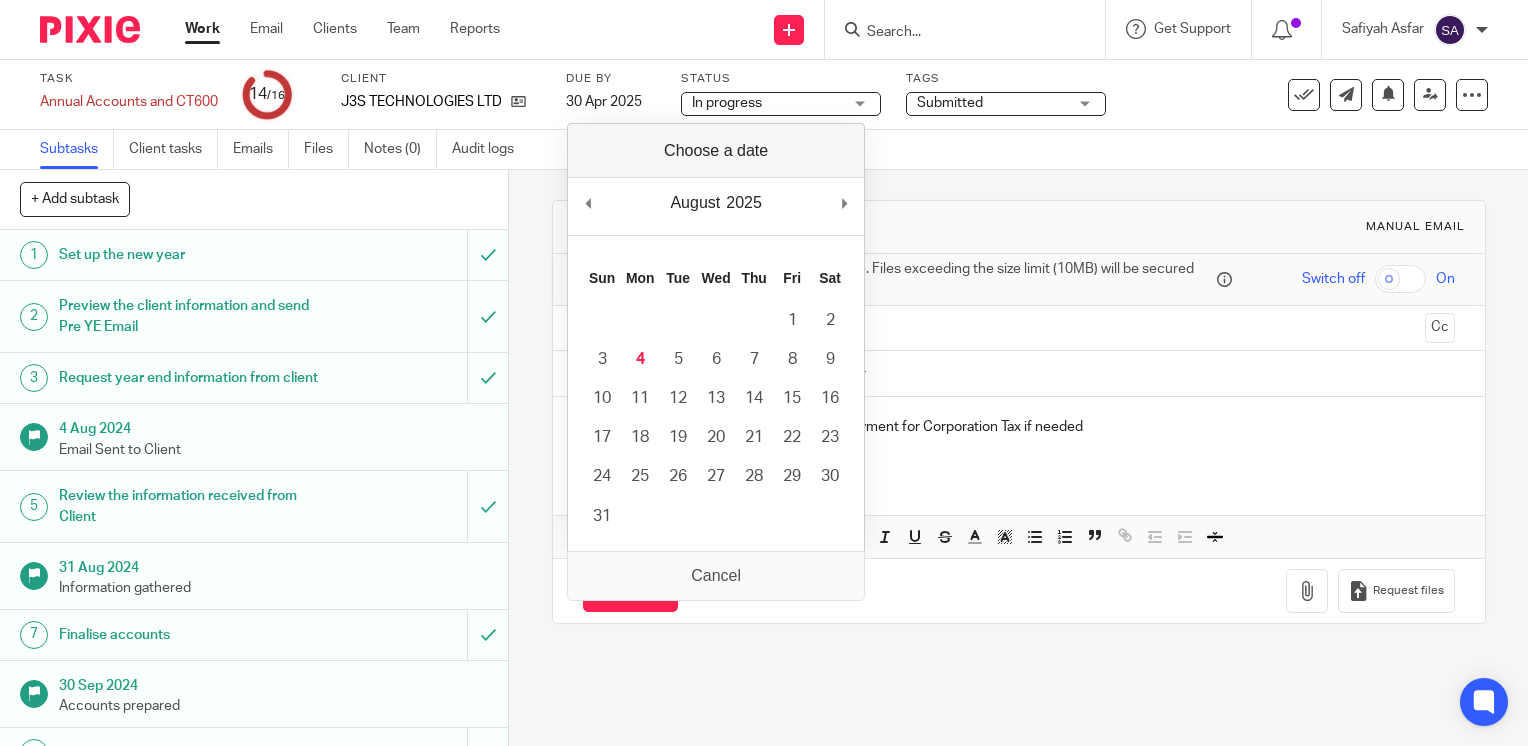 click on "15
Payment
Manual email
Secure the attachments in this message. Files exceeding the size limit (10MB) will be secured automatically.
Switch off     On     To:
Cc
Subject:     Corporation Tax Payment Reminder   <p>Send a reminder to the client to make the payment for Corporation Tax if needed</p>{{{###pxsignature_placeholder###}}}   Send a reminder to the client to make the payment for Corporation Tax if needed           Attachments
Normal text size
Loading...
Remove
Edit
Send" at bounding box center (1018, 458) 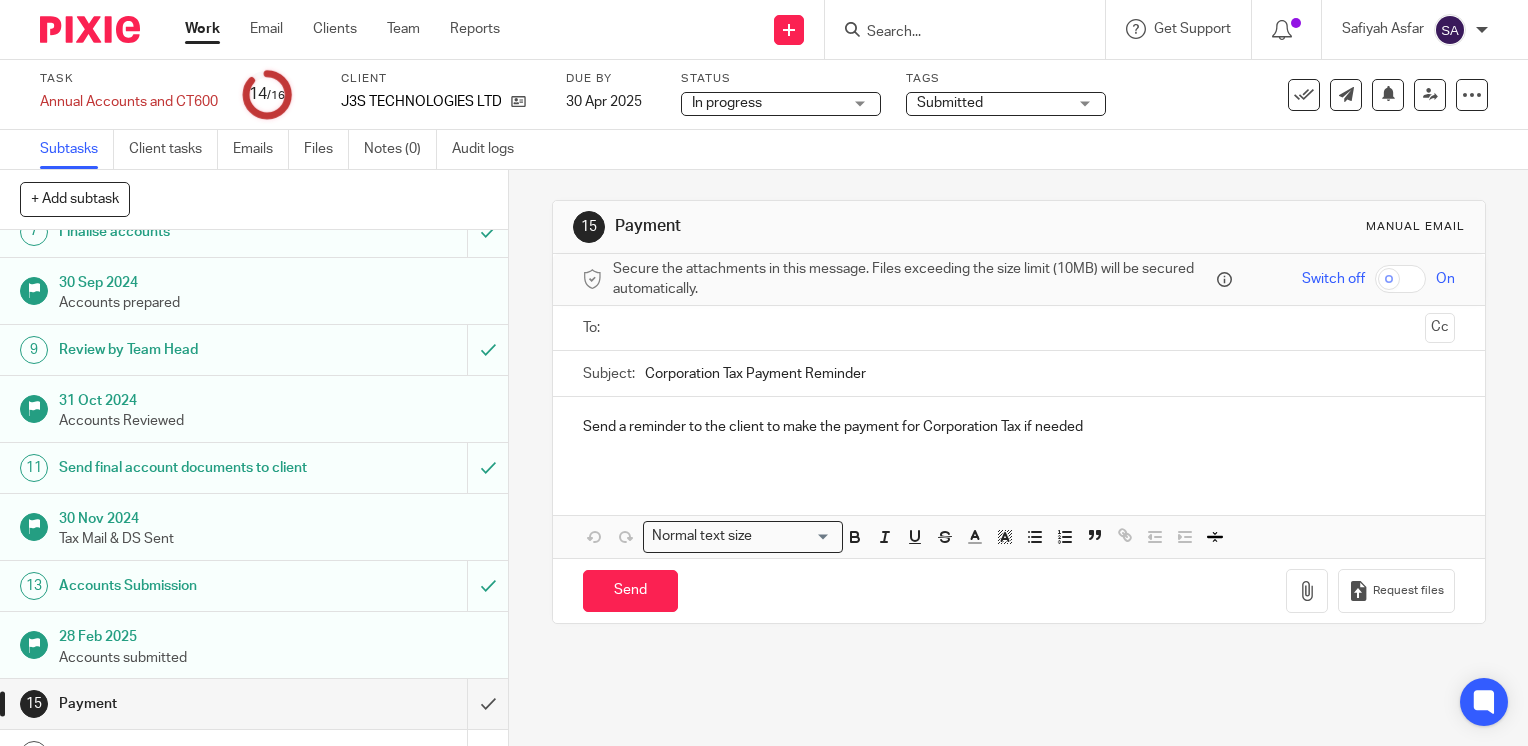 scroll, scrollTop: 176, scrollLeft: 0, axis: vertical 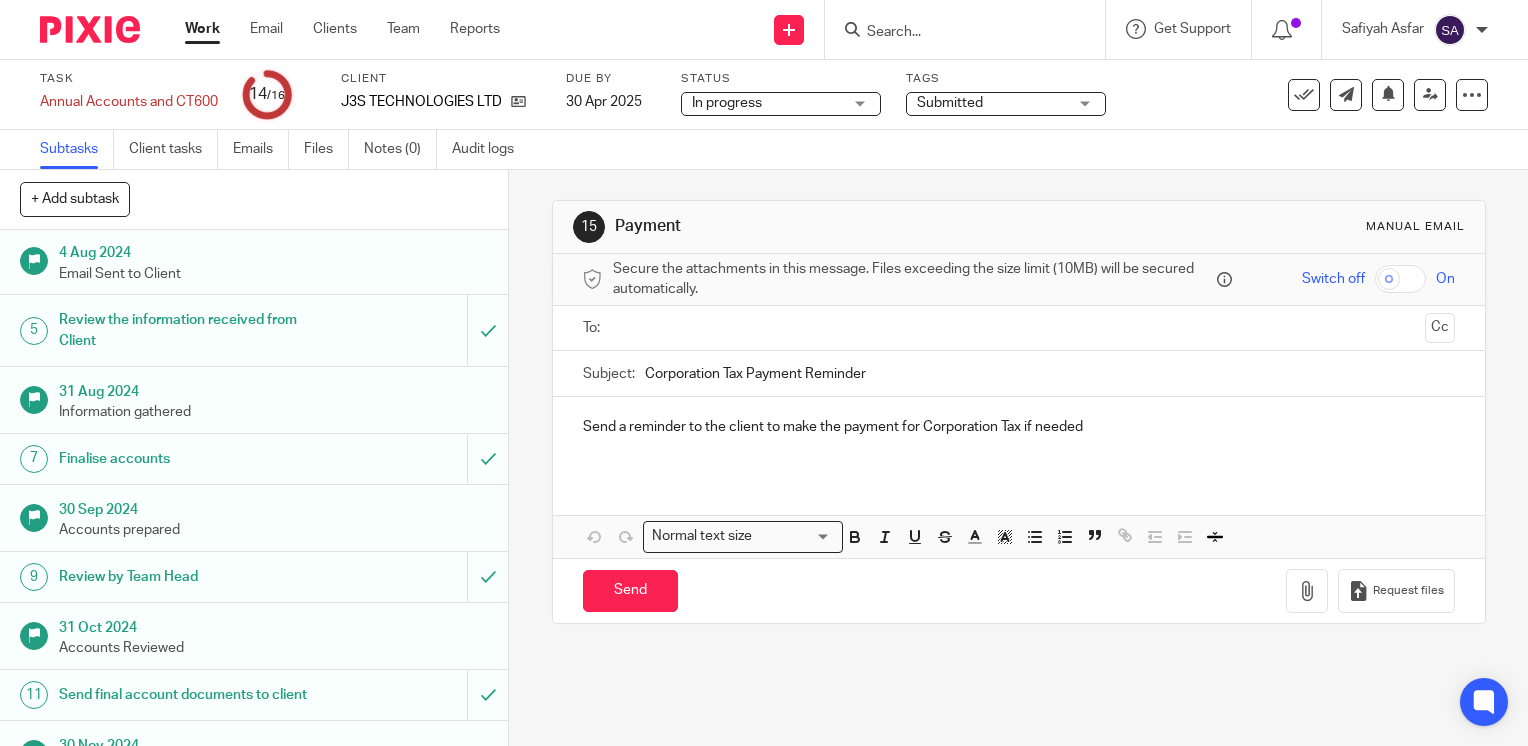 click on "Review the information received from Client" at bounding box center [188, 330] 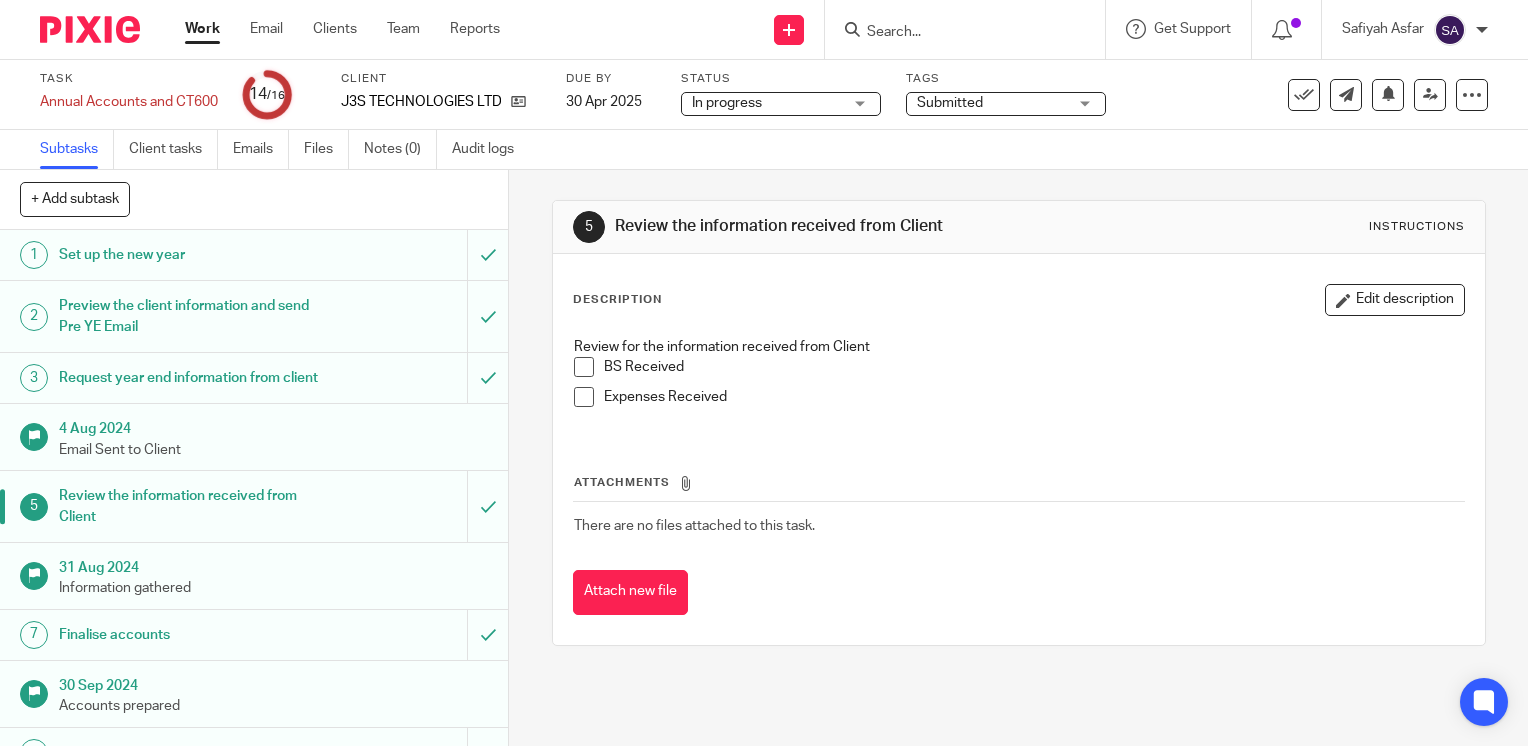 scroll, scrollTop: 0, scrollLeft: 0, axis: both 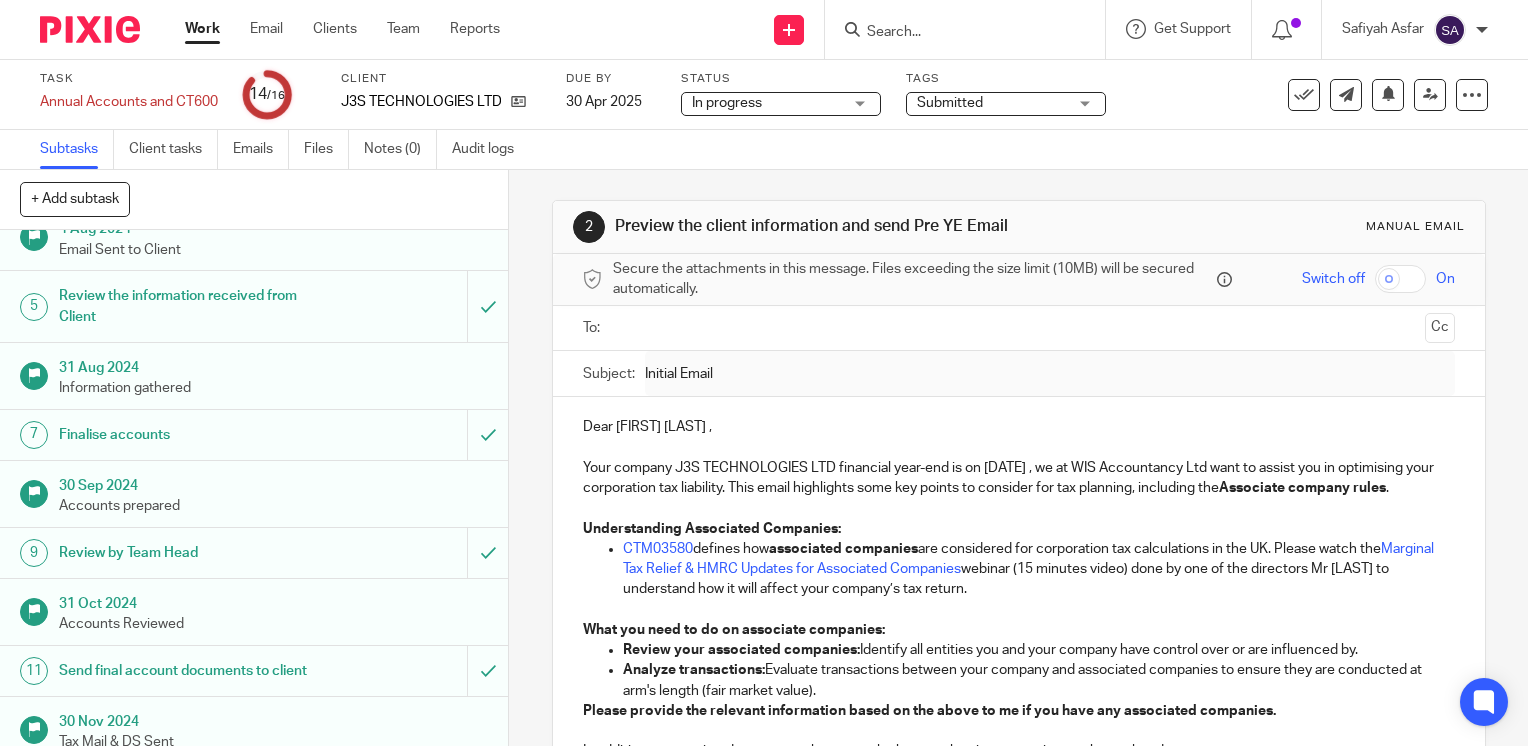 click on "31 Aug 2024" at bounding box center (274, 365) 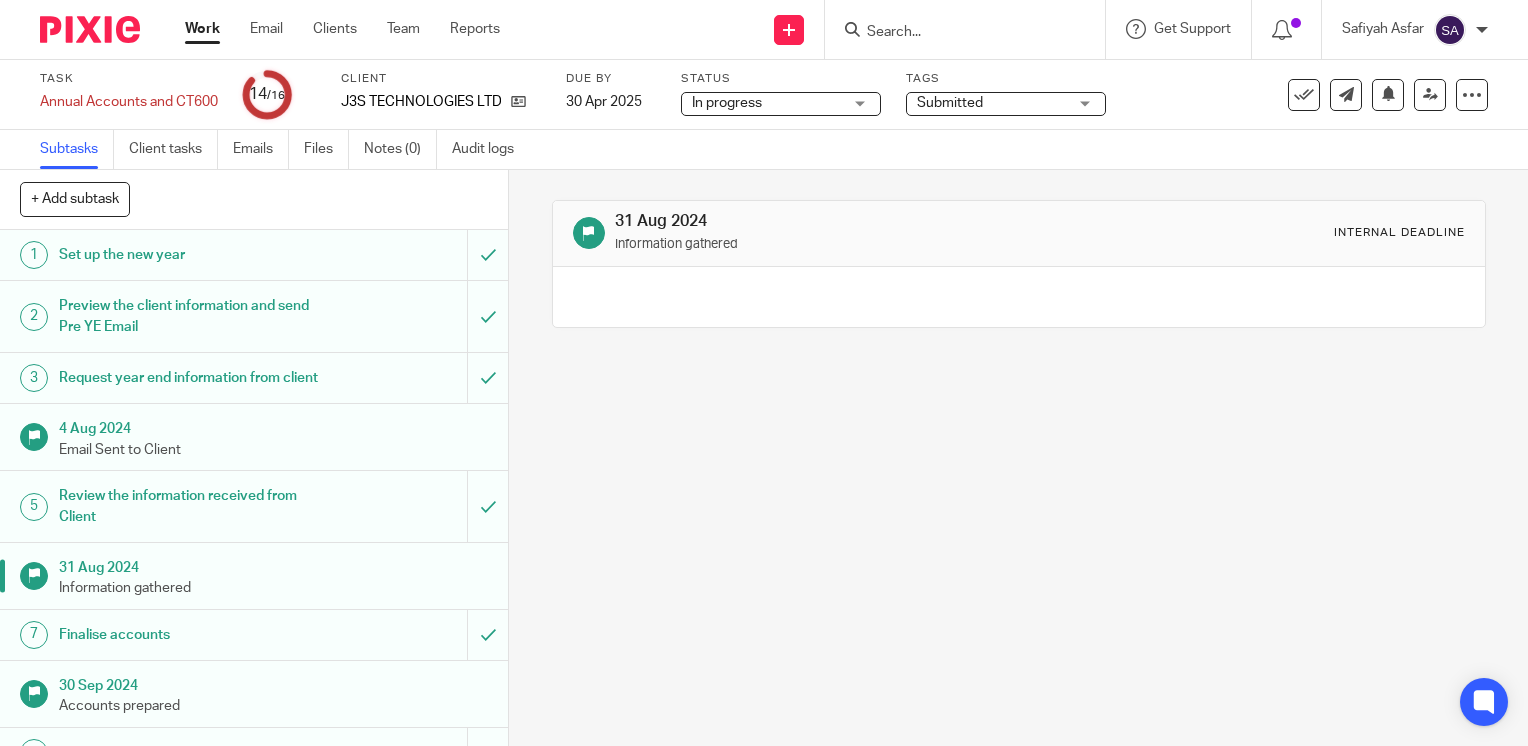 scroll, scrollTop: 0, scrollLeft: 0, axis: both 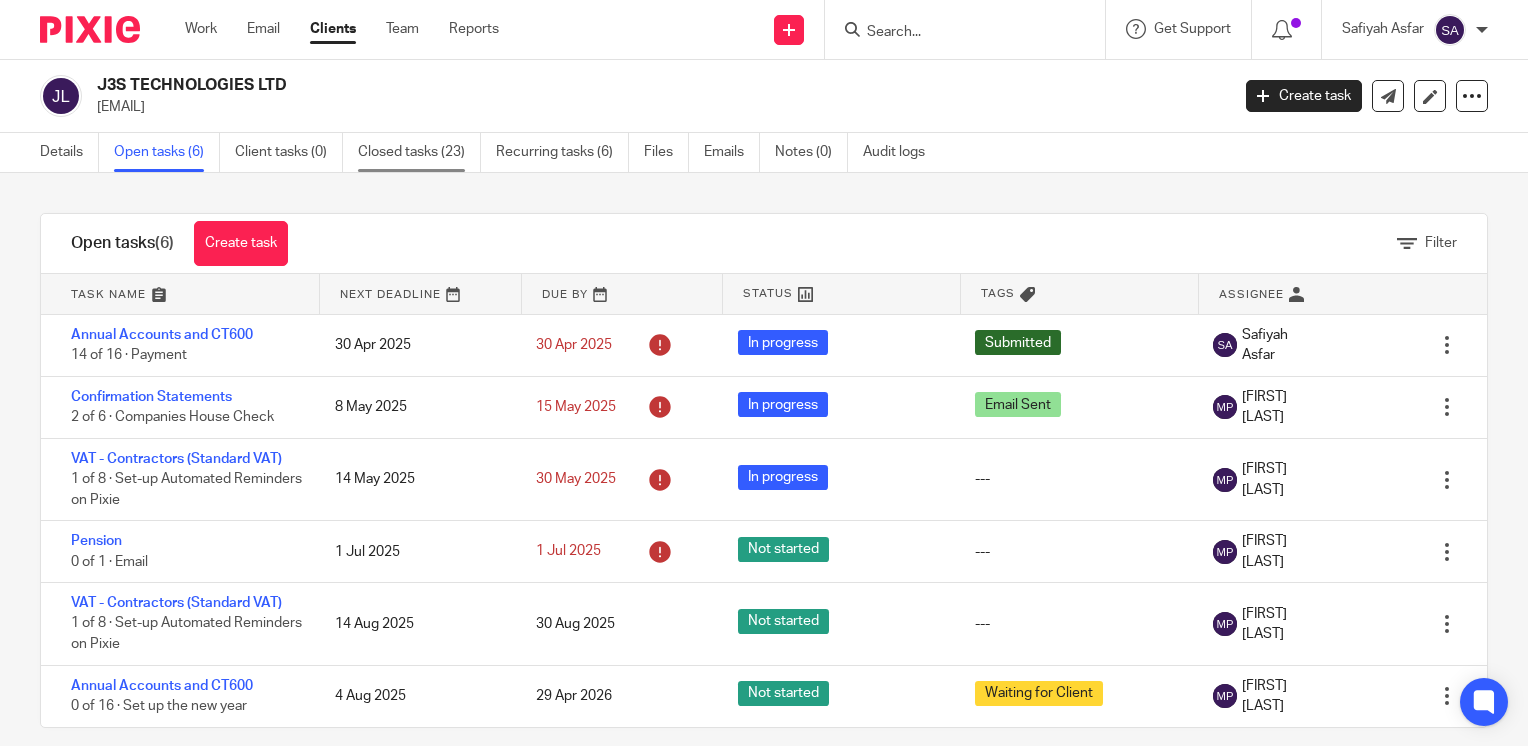 click on "Closed tasks (23)" at bounding box center (419, 152) 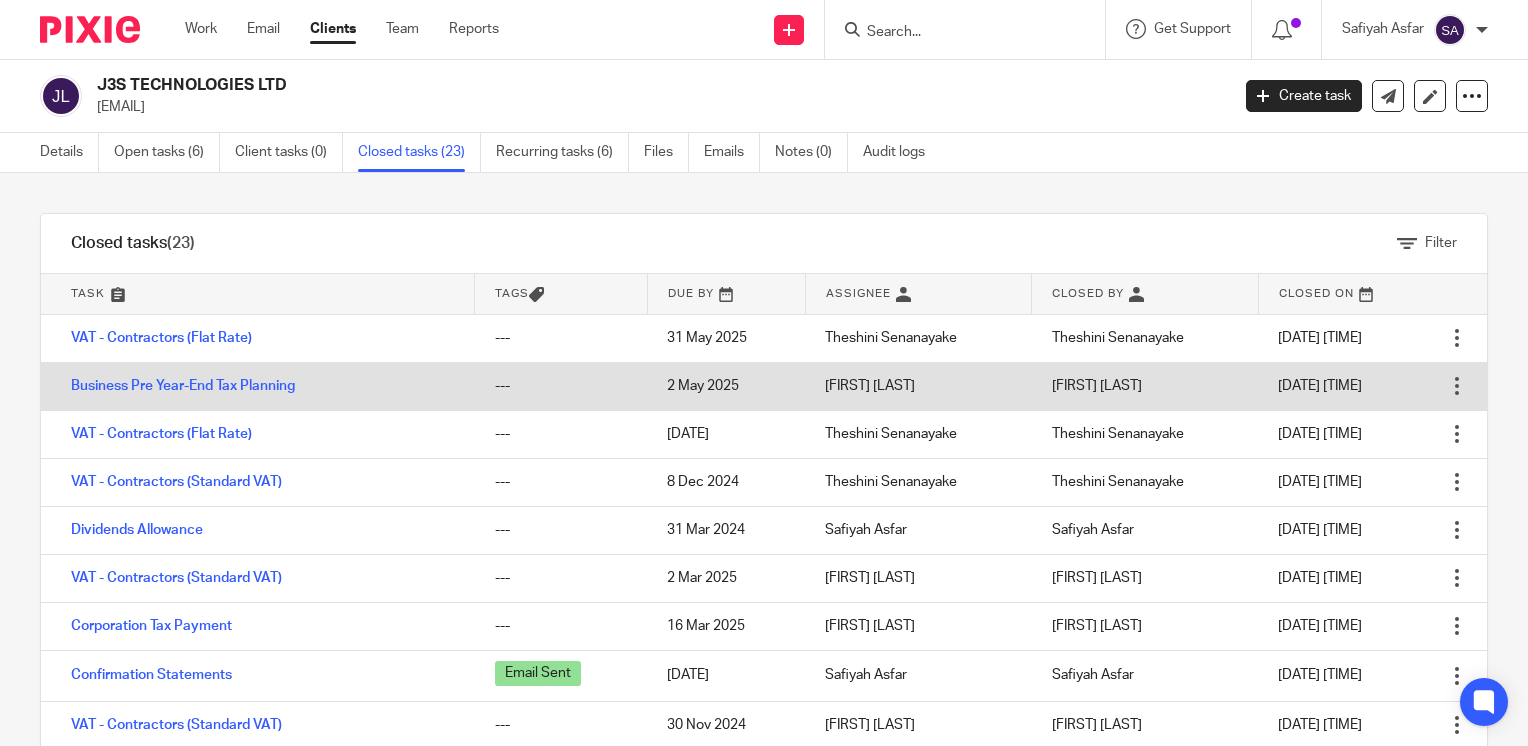 scroll, scrollTop: 0, scrollLeft: 0, axis: both 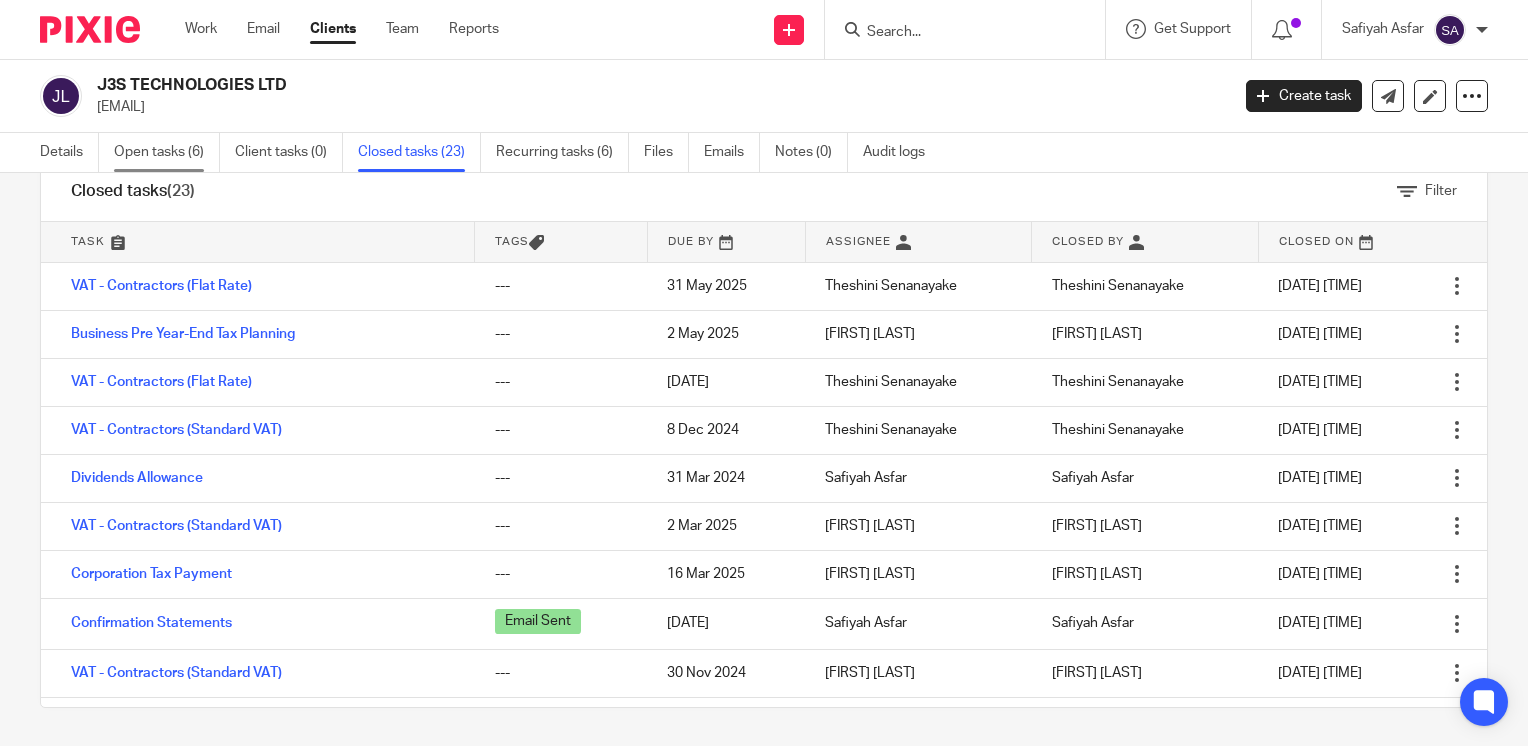 click on "Open tasks (6)" at bounding box center [167, 152] 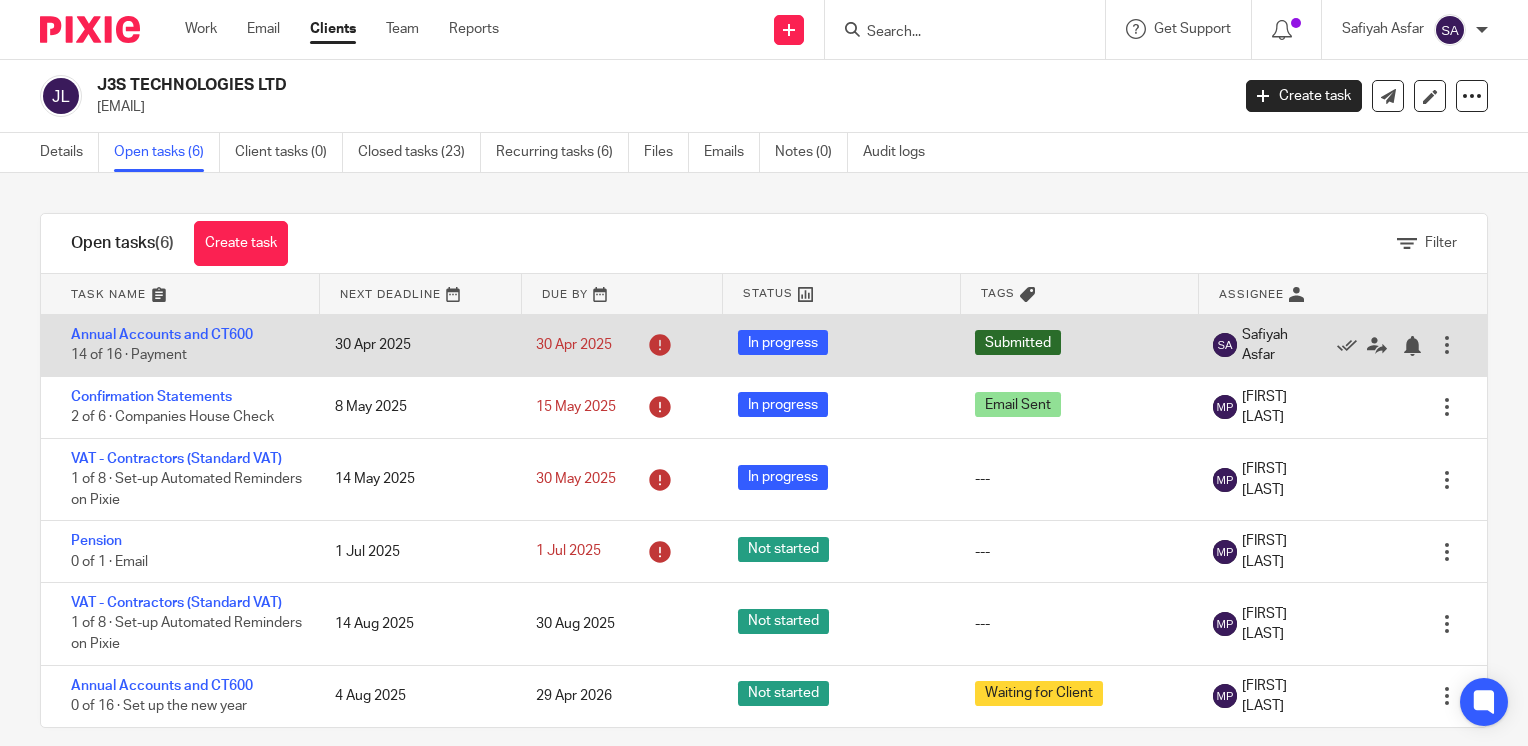 scroll, scrollTop: 0, scrollLeft: 0, axis: both 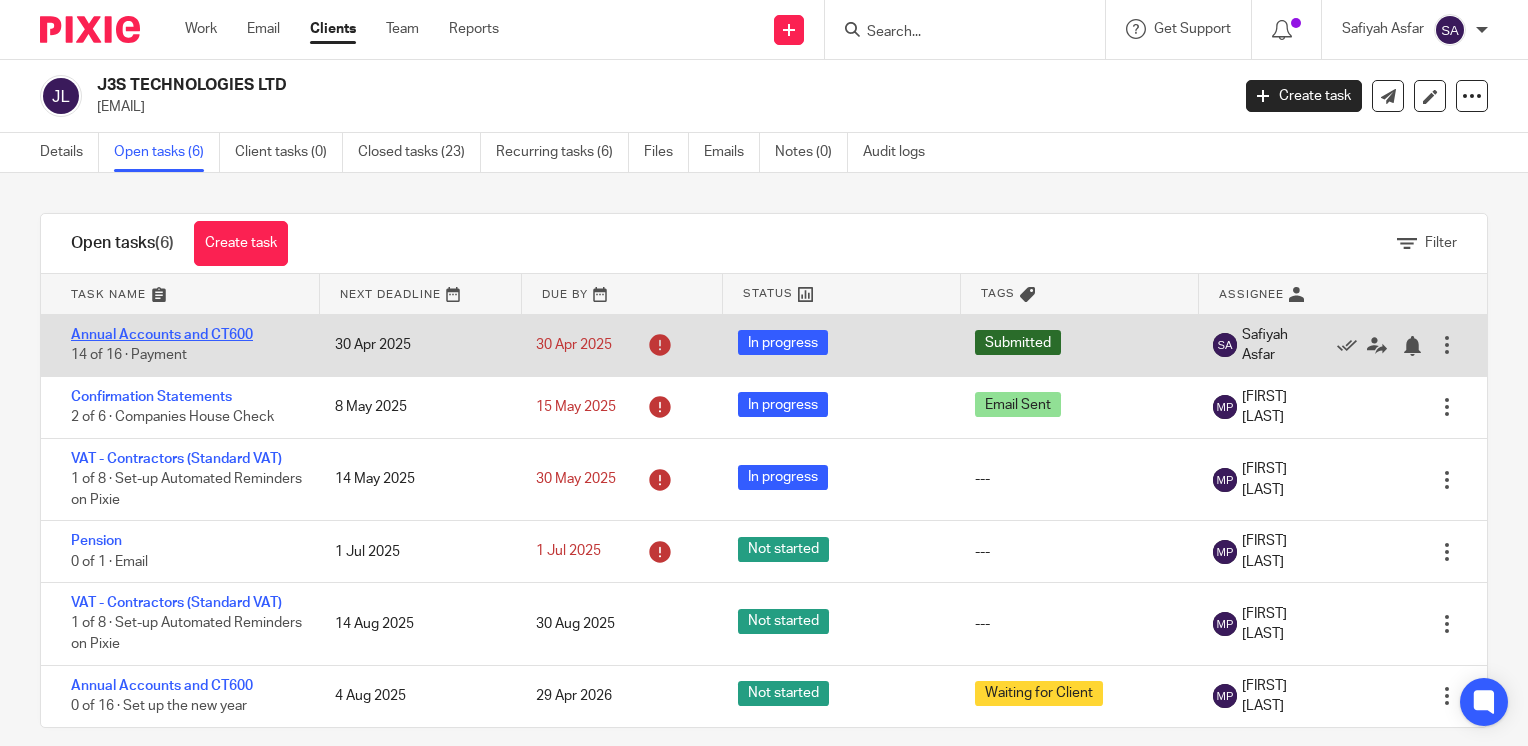click on "Annual Accounts and CT600" at bounding box center (162, 335) 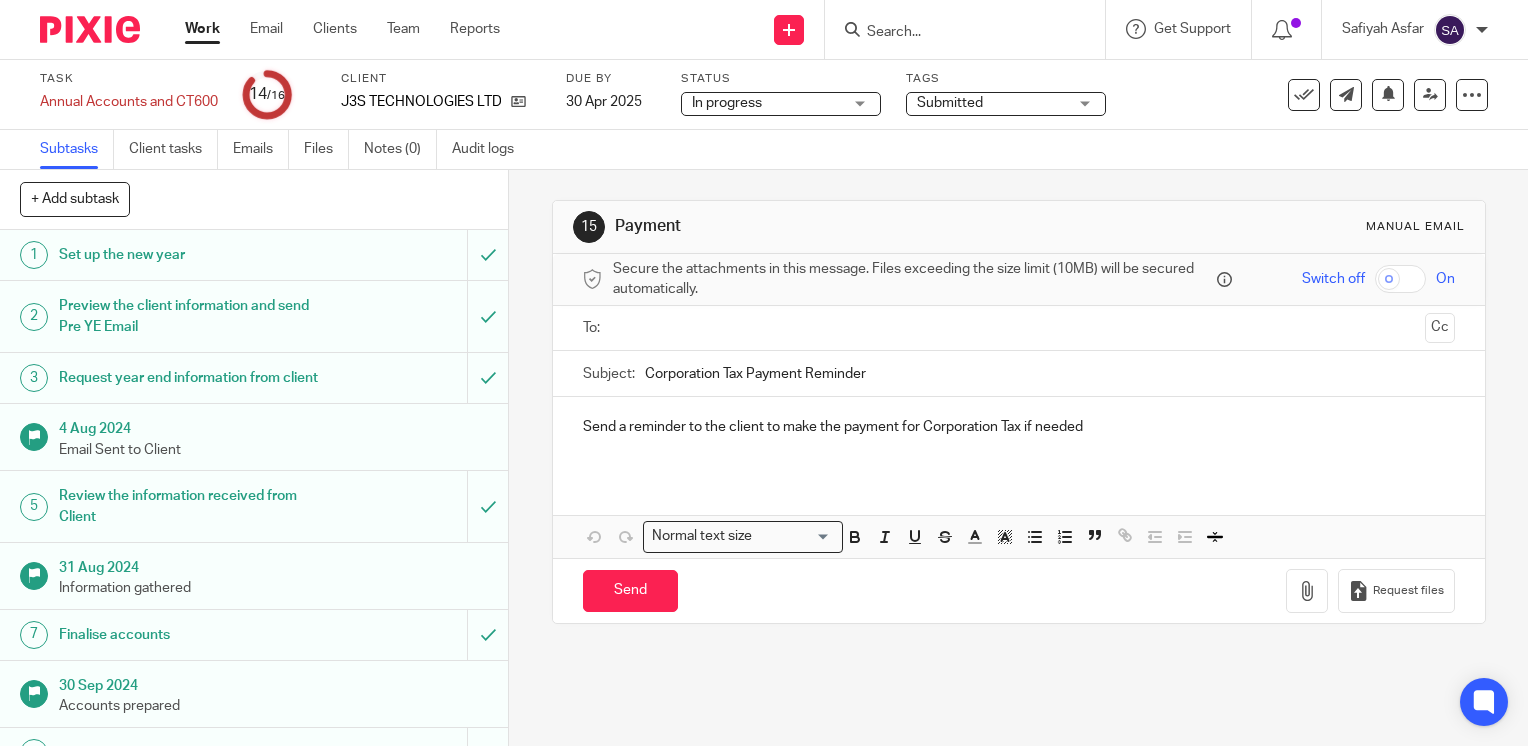 scroll, scrollTop: 0, scrollLeft: 0, axis: both 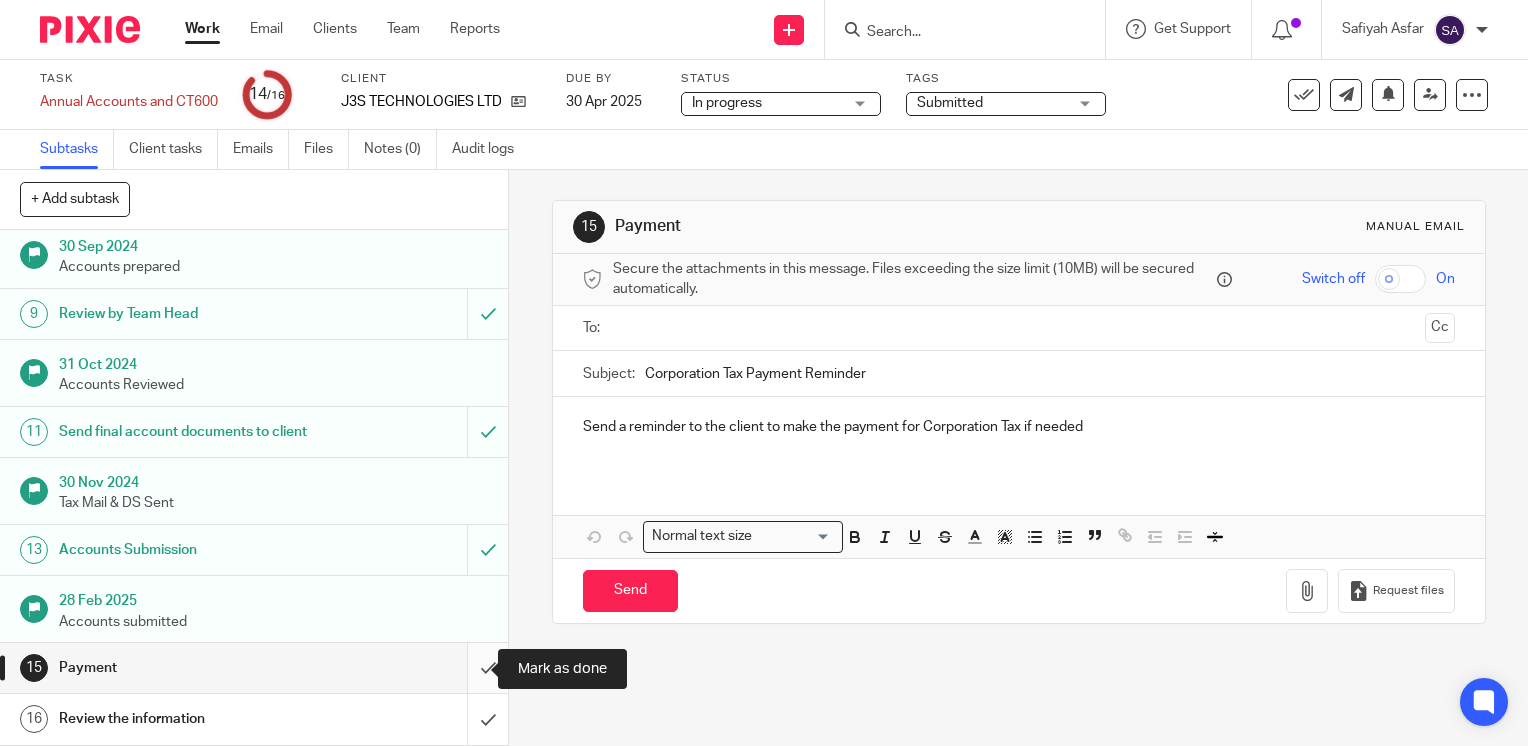 click at bounding box center (254, 668) 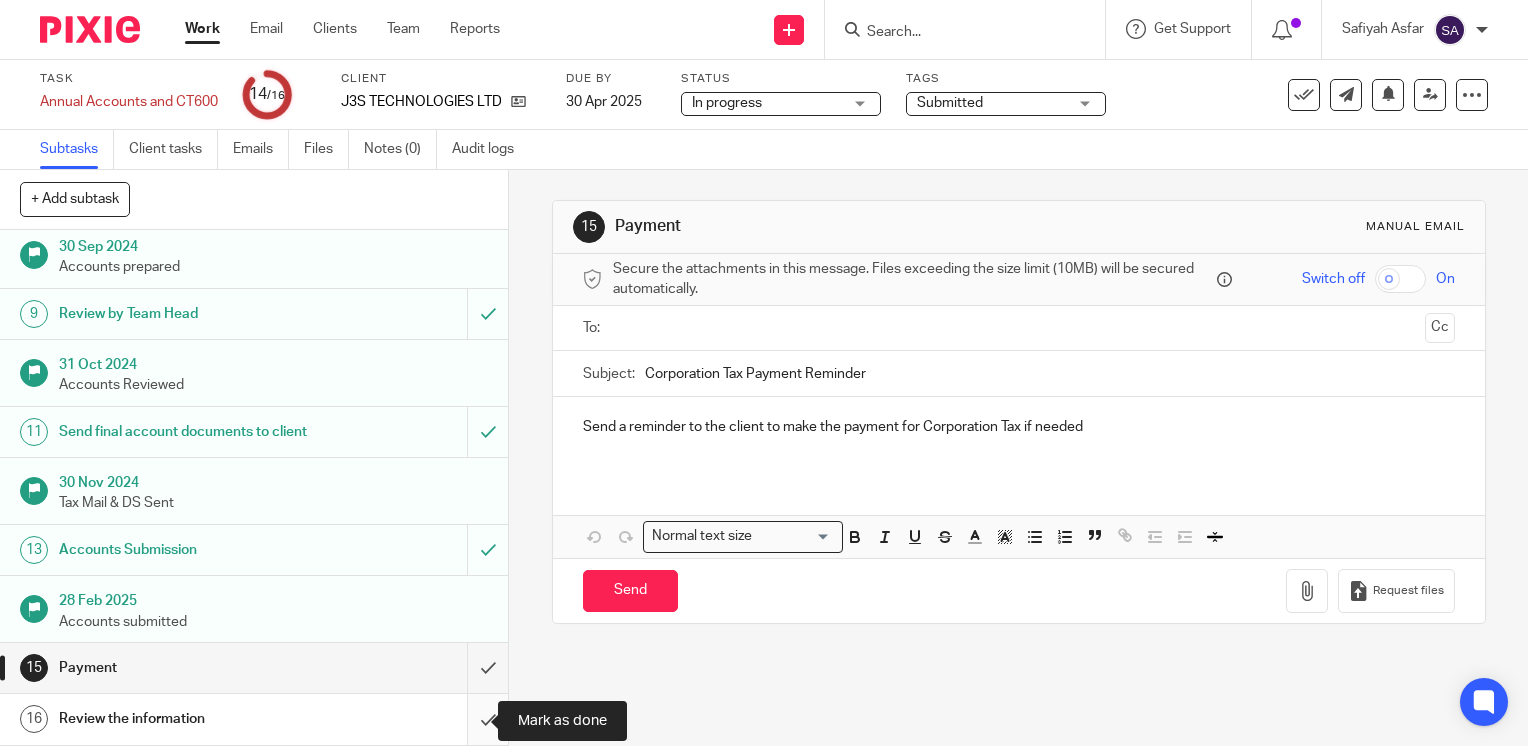 click at bounding box center (254, 719) 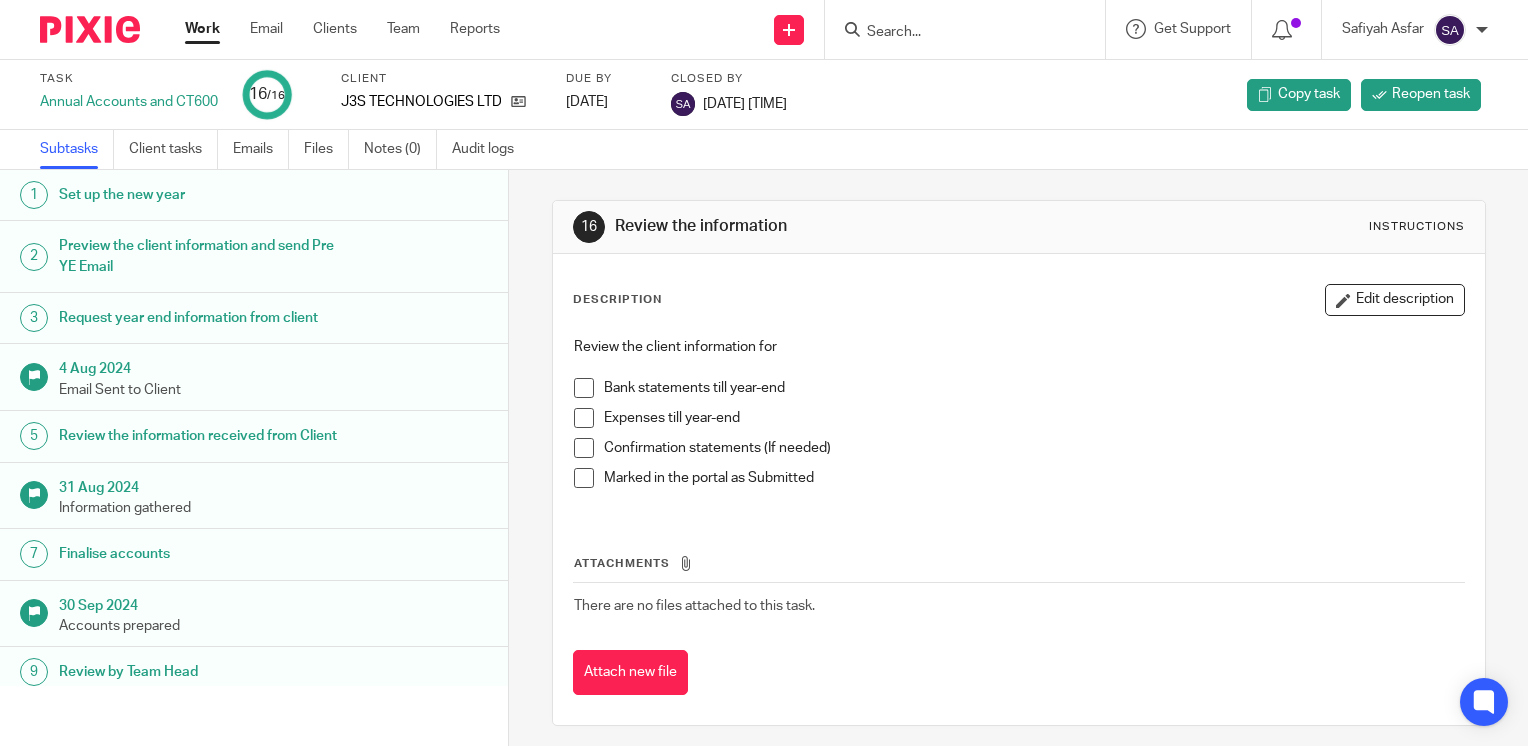 scroll, scrollTop: 0, scrollLeft: 0, axis: both 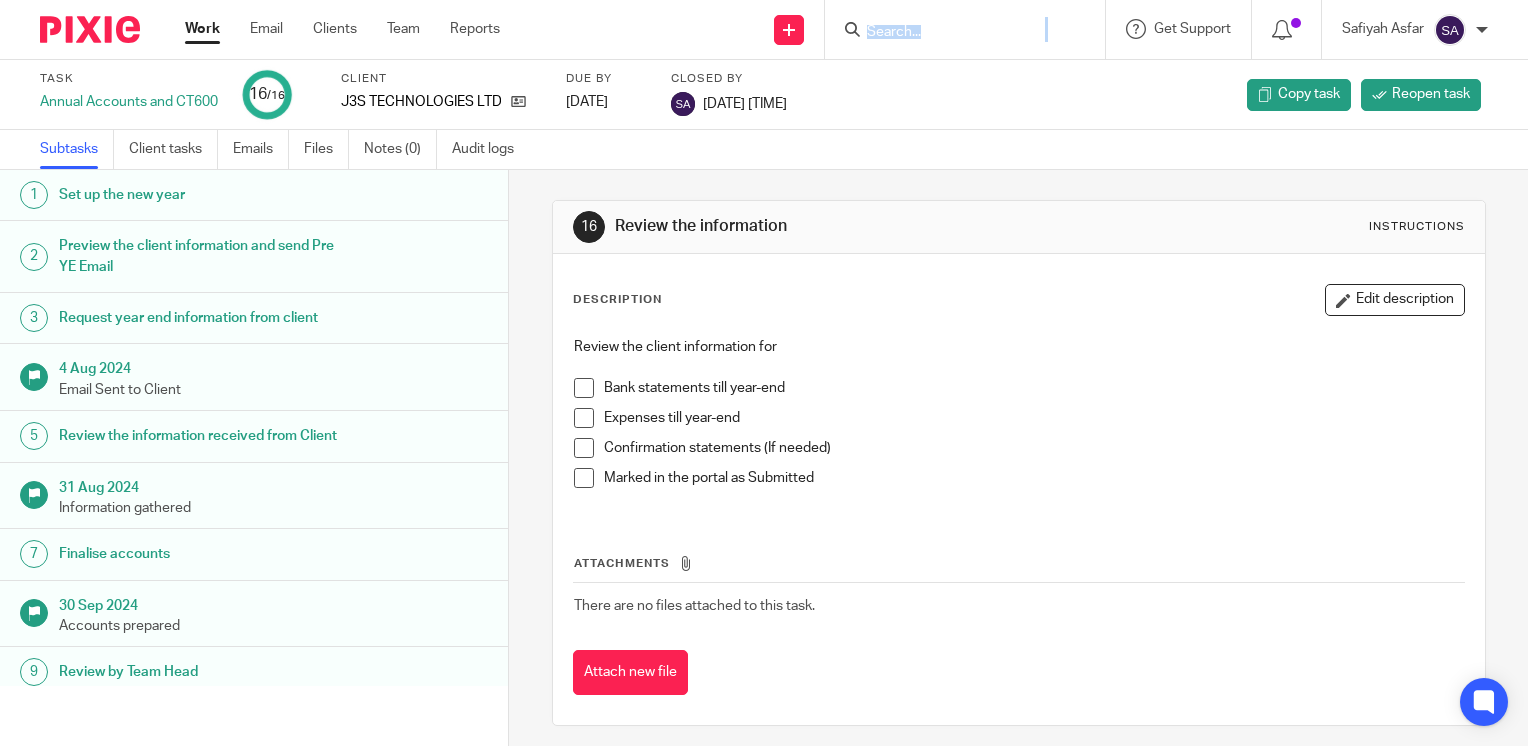 click at bounding box center [971, 29] 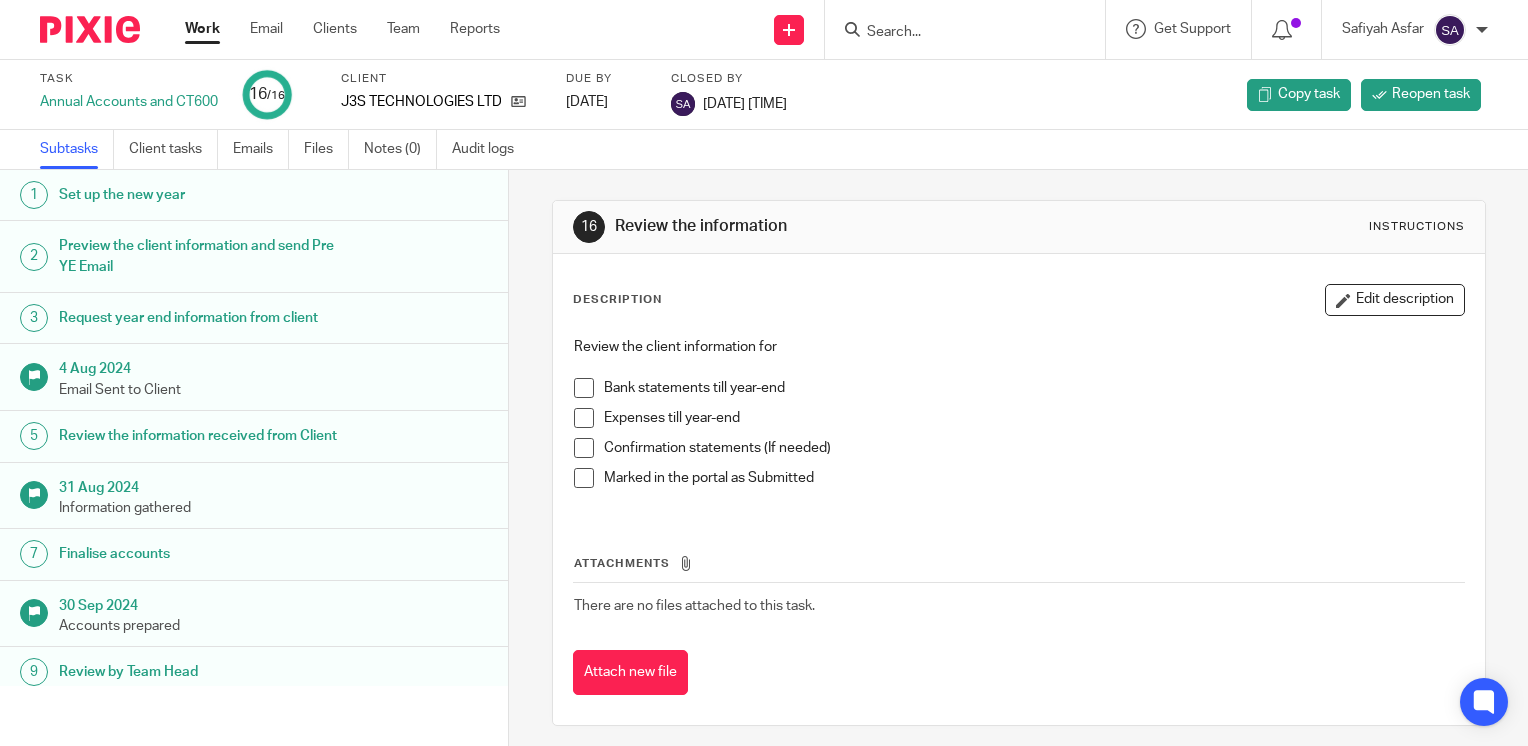 click at bounding box center [971, 29] 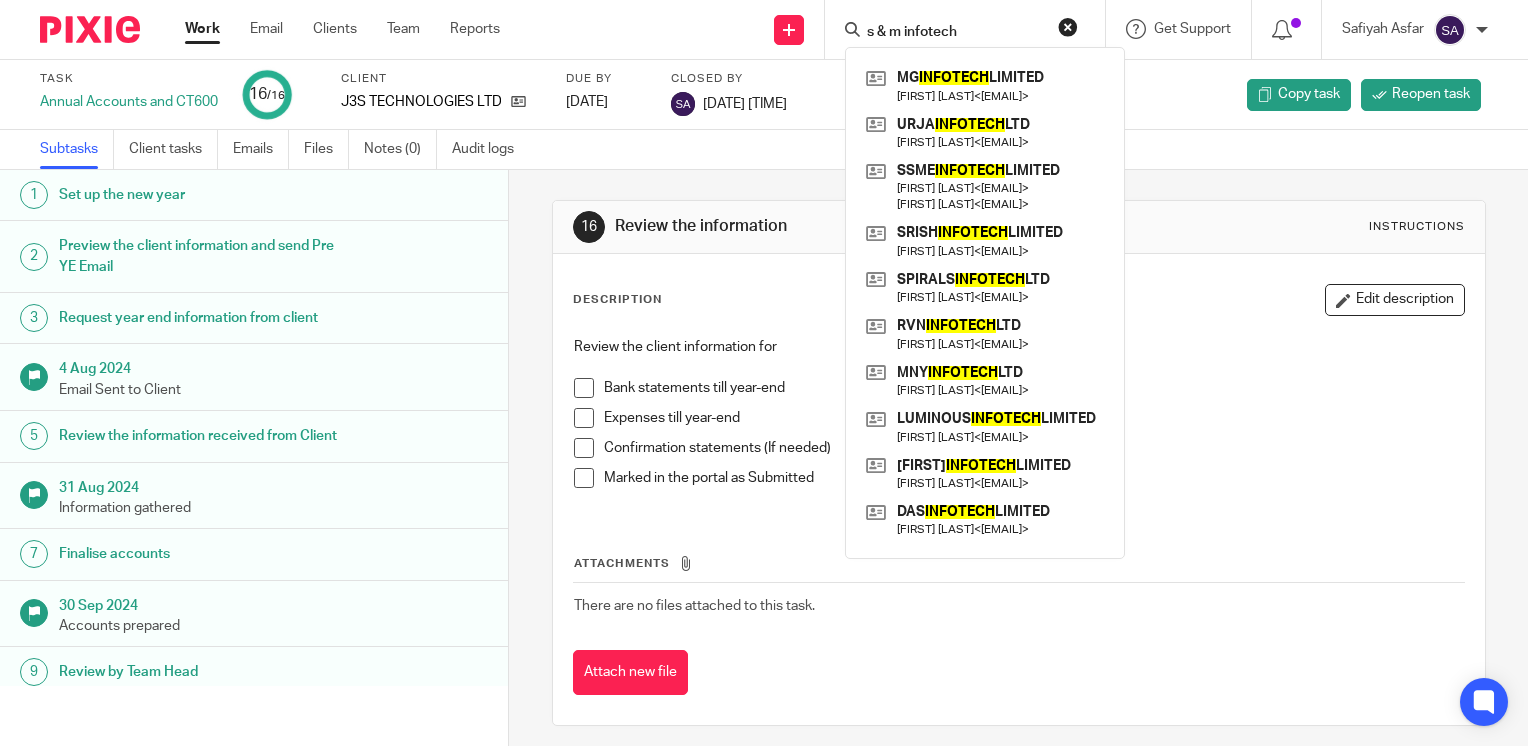 click on "s & m infotech" at bounding box center [955, 33] 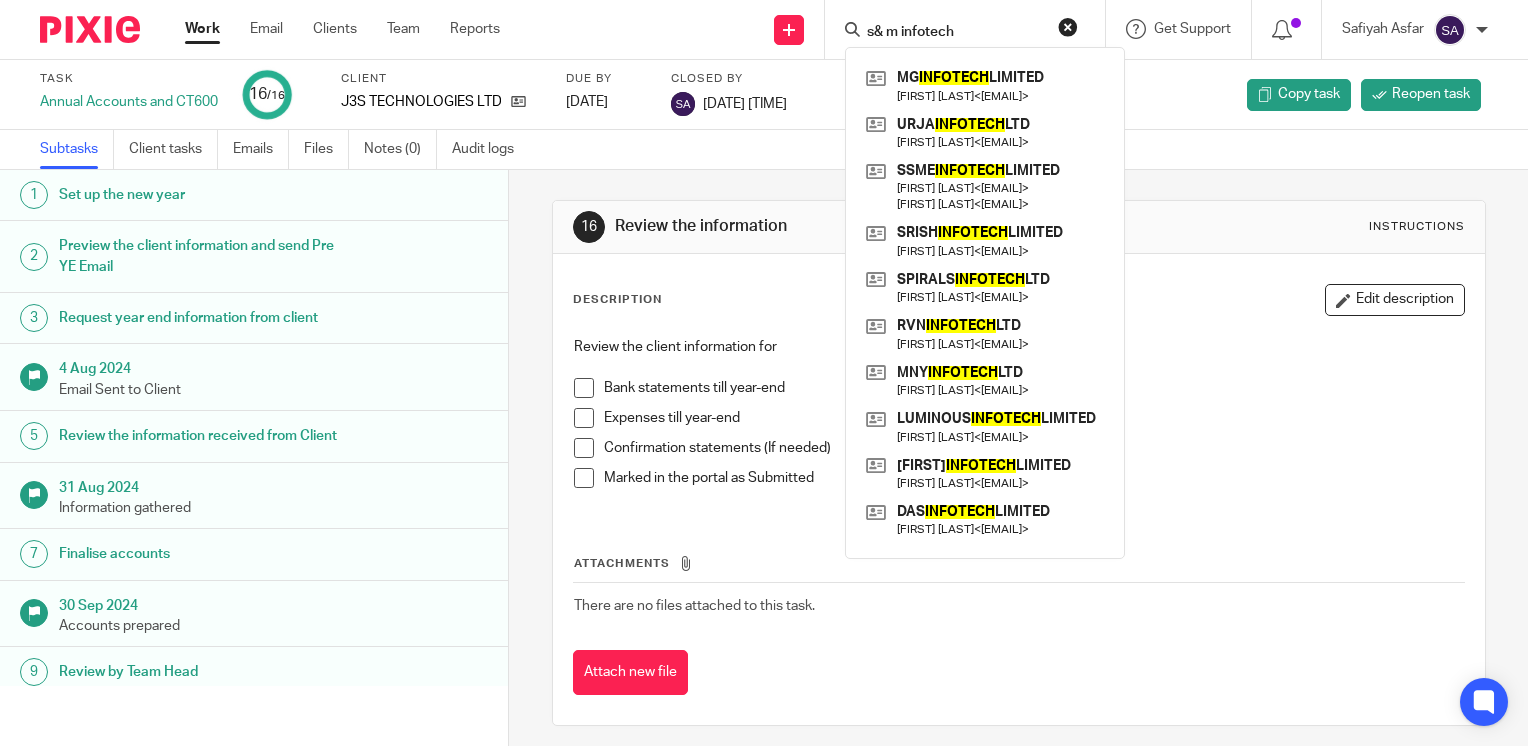 click on "s& m infotech" at bounding box center (955, 33) 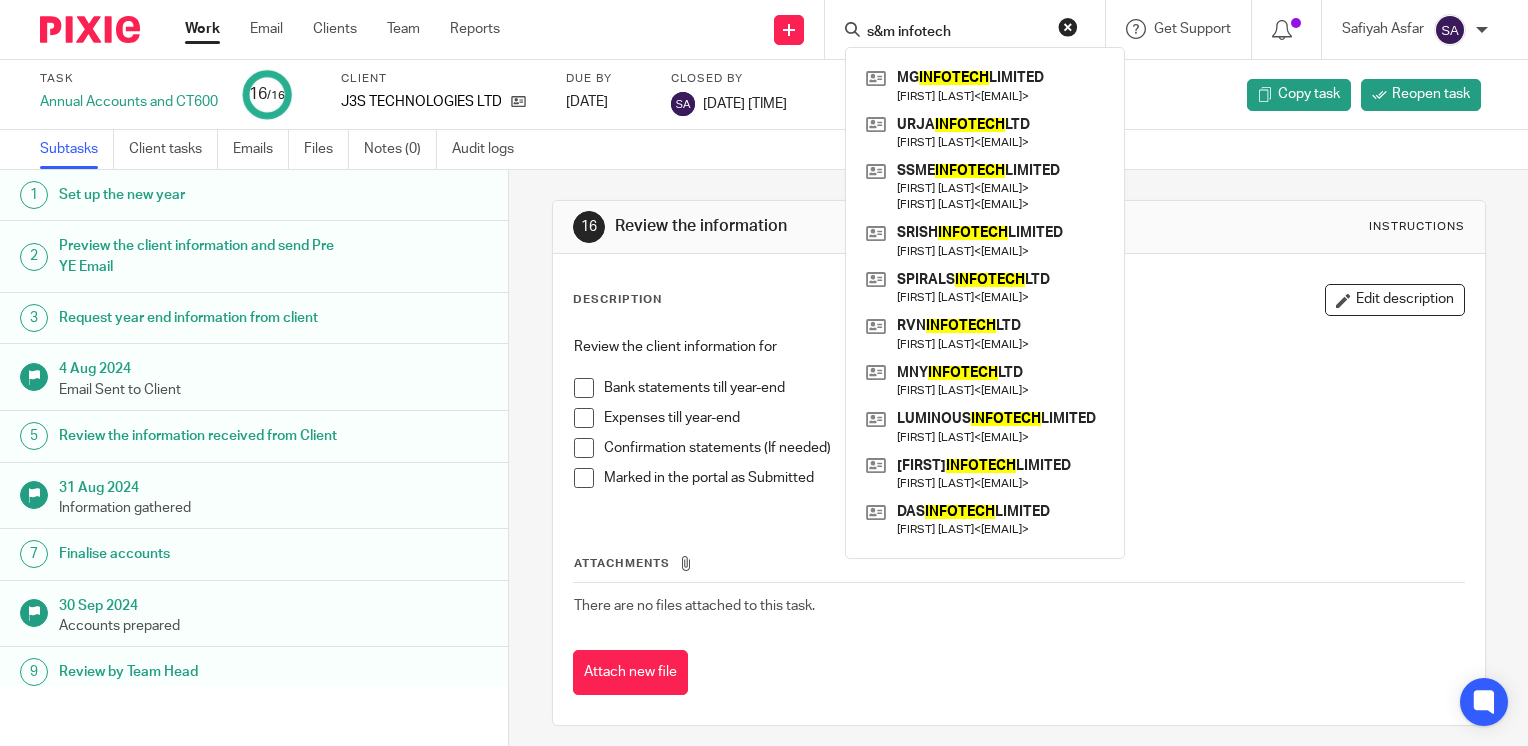 click on "s&m infotech" at bounding box center [955, 33] 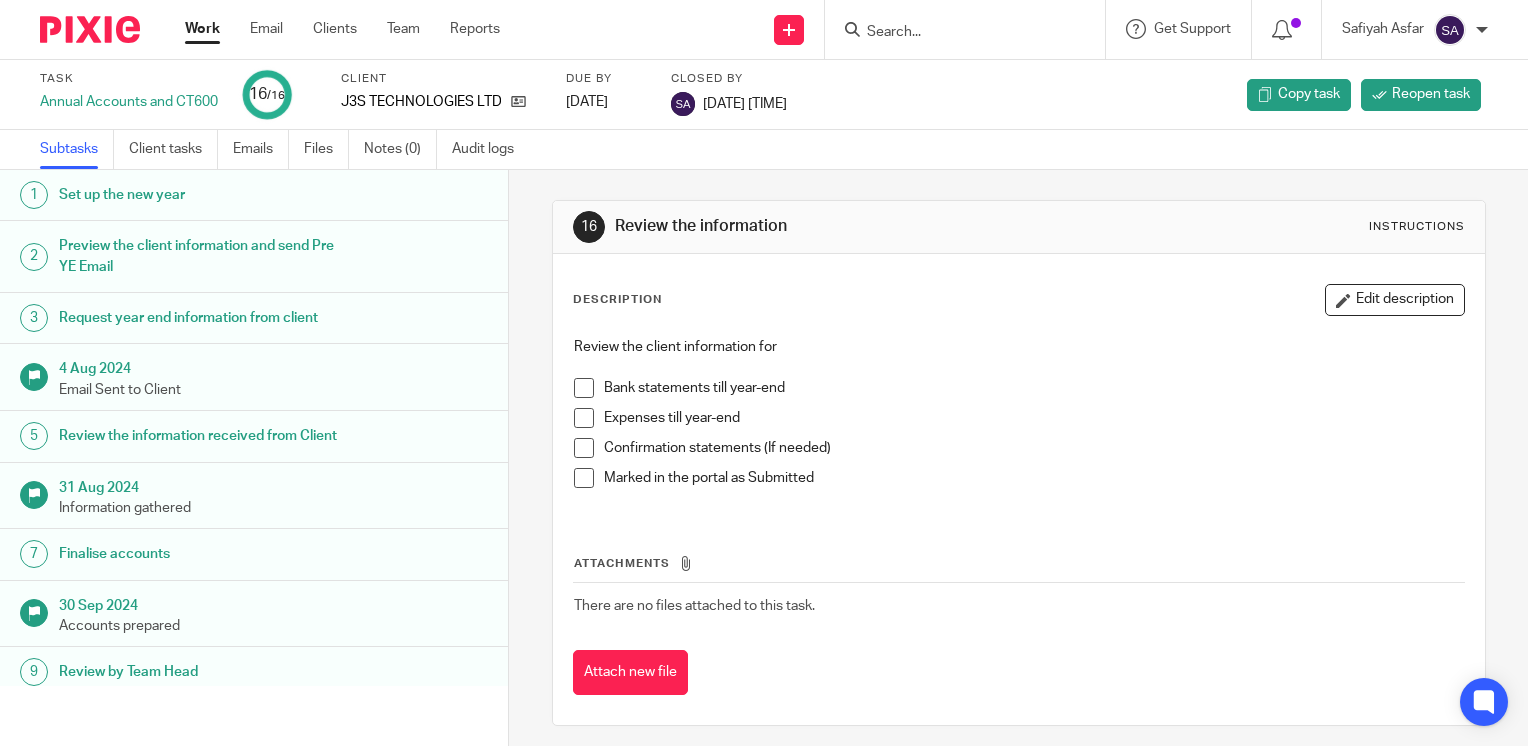 click at bounding box center (955, 33) 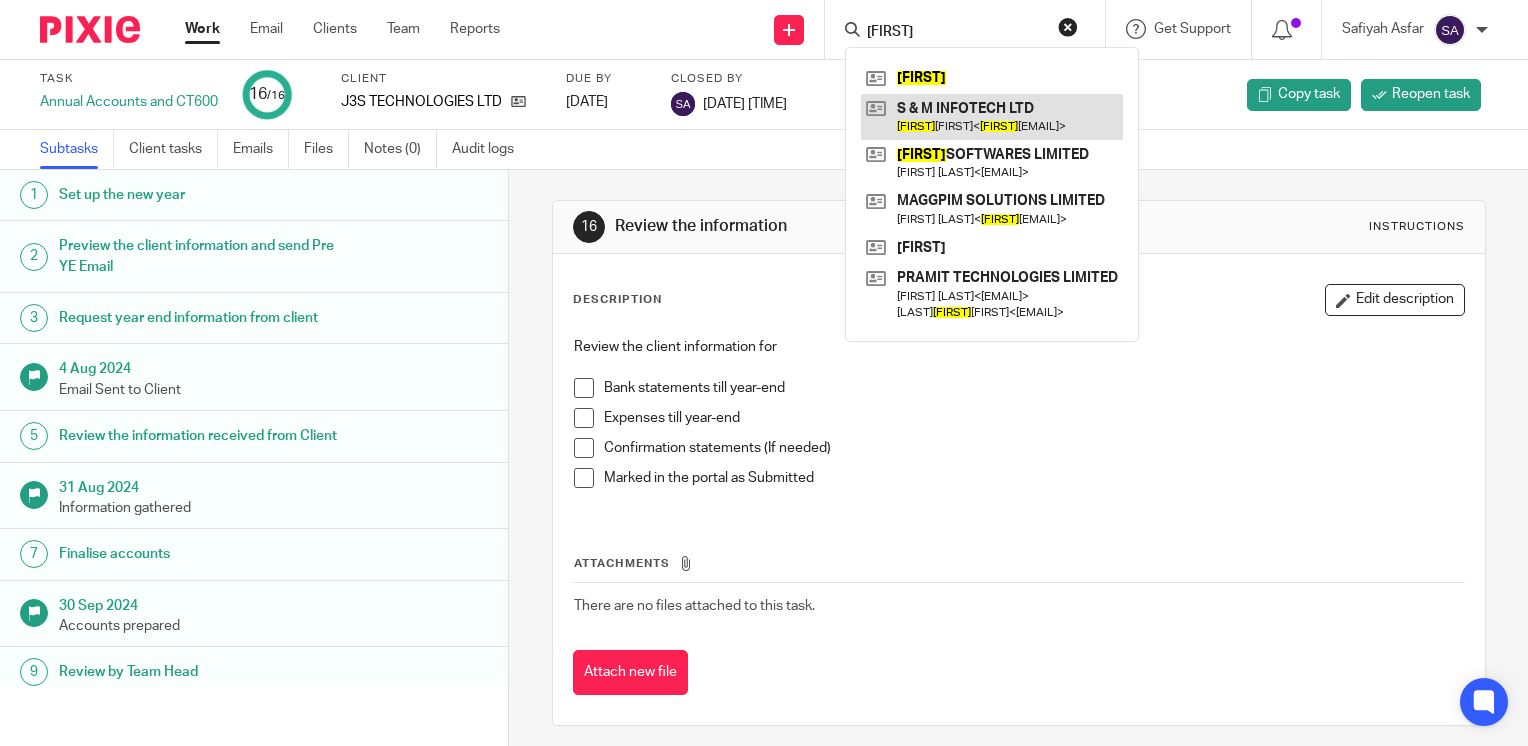 type on "manasa" 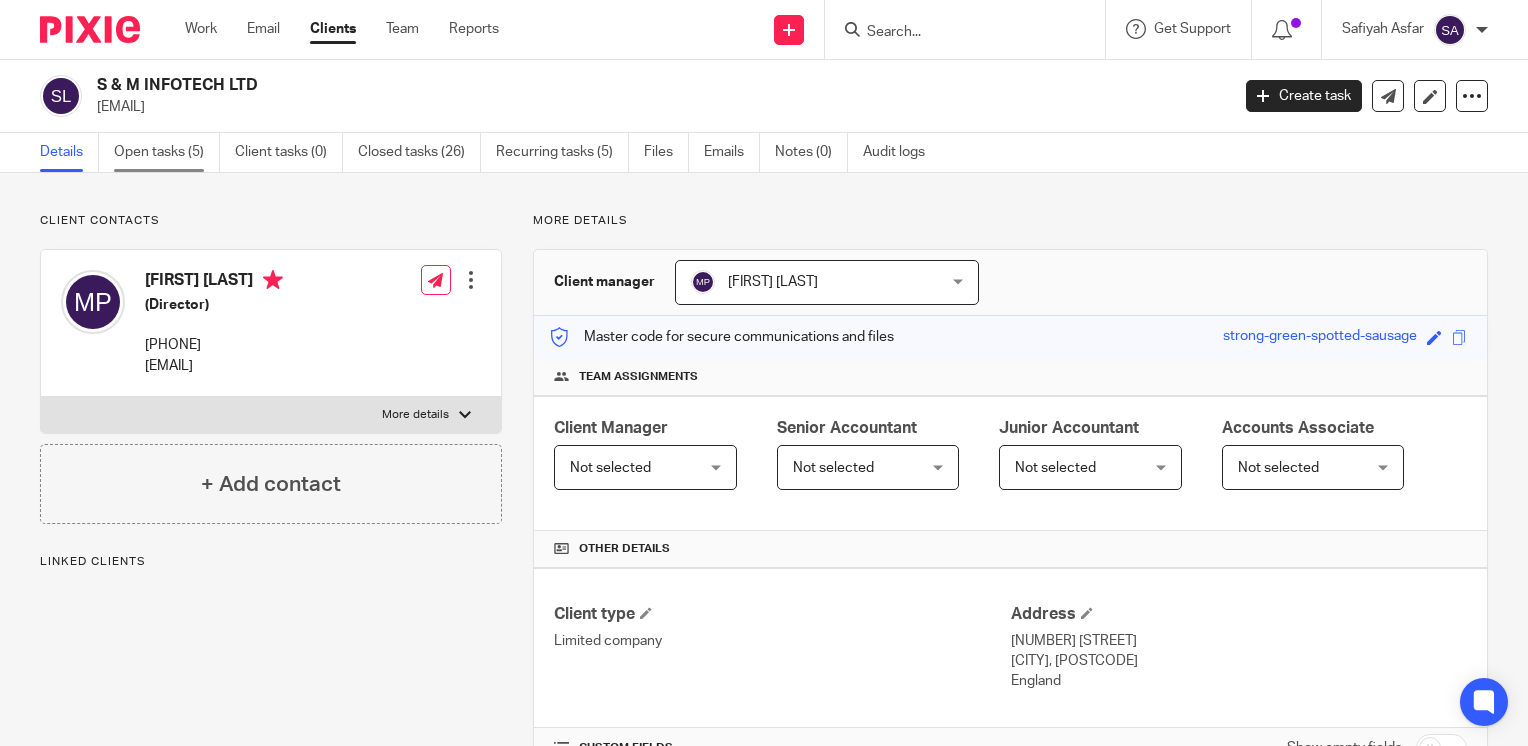 scroll, scrollTop: 0, scrollLeft: 0, axis: both 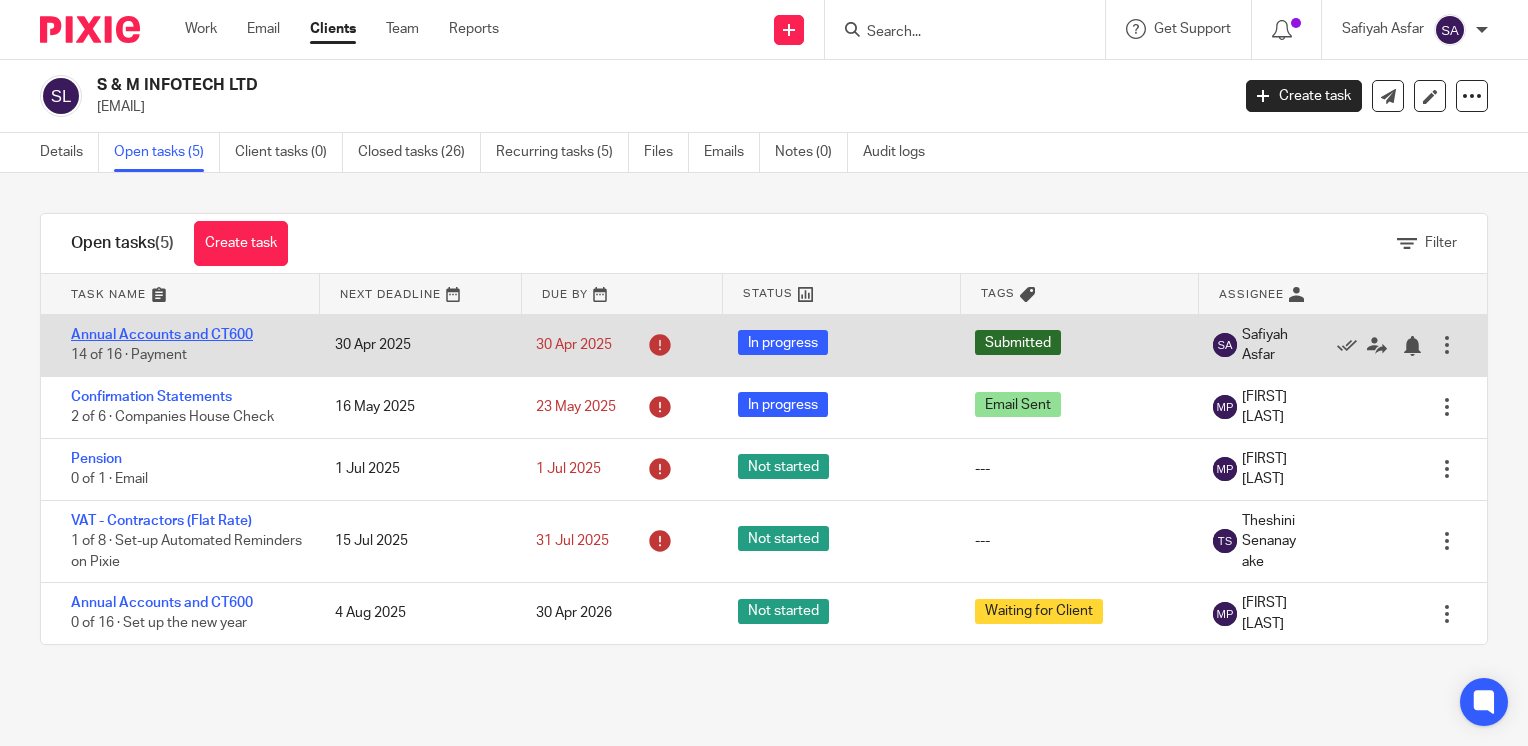 click on "Annual Accounts and CT600" at bounding box center [162, 335] 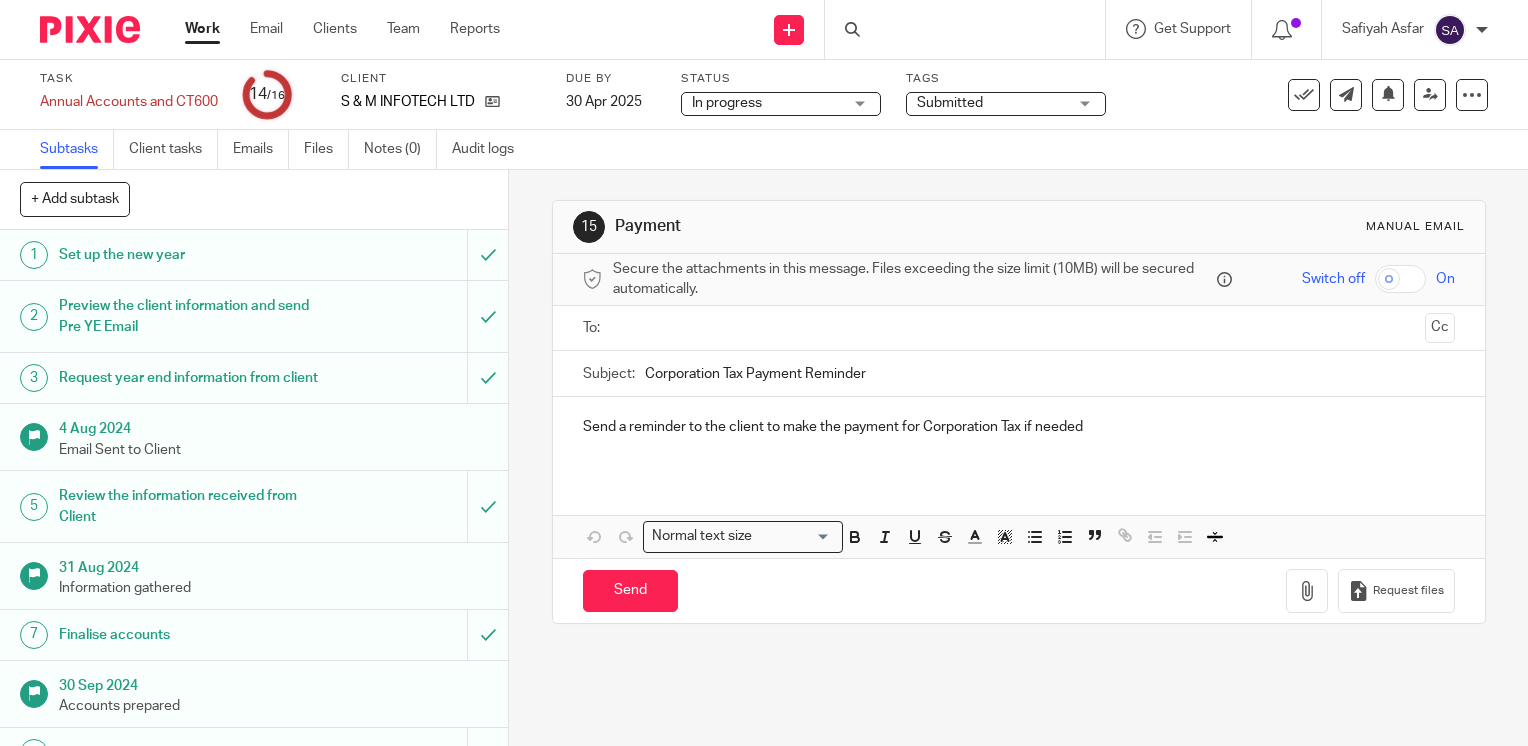 scroll, scrollTop: 0, scrollLeft: 0, axis: both 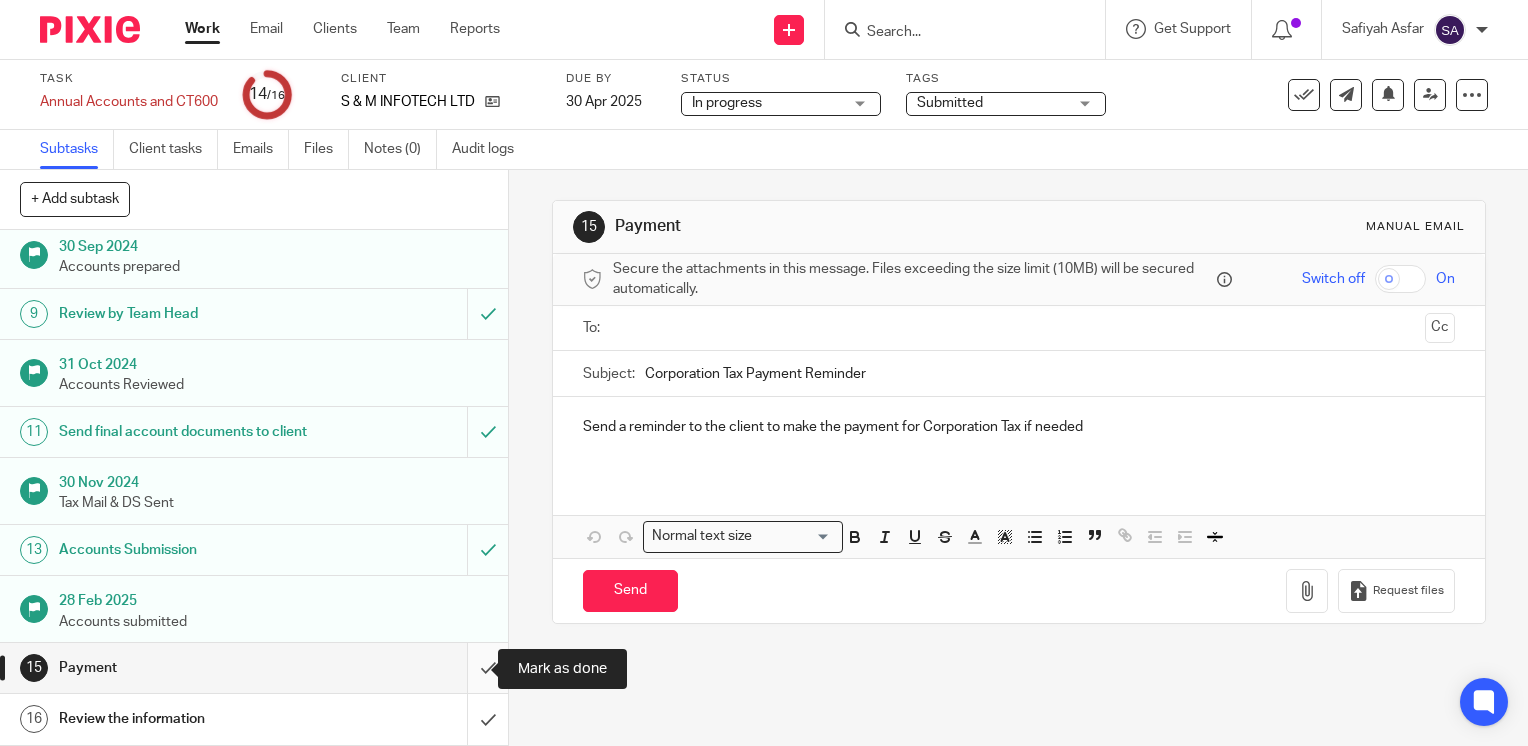 click at bounding box center (254, 668) 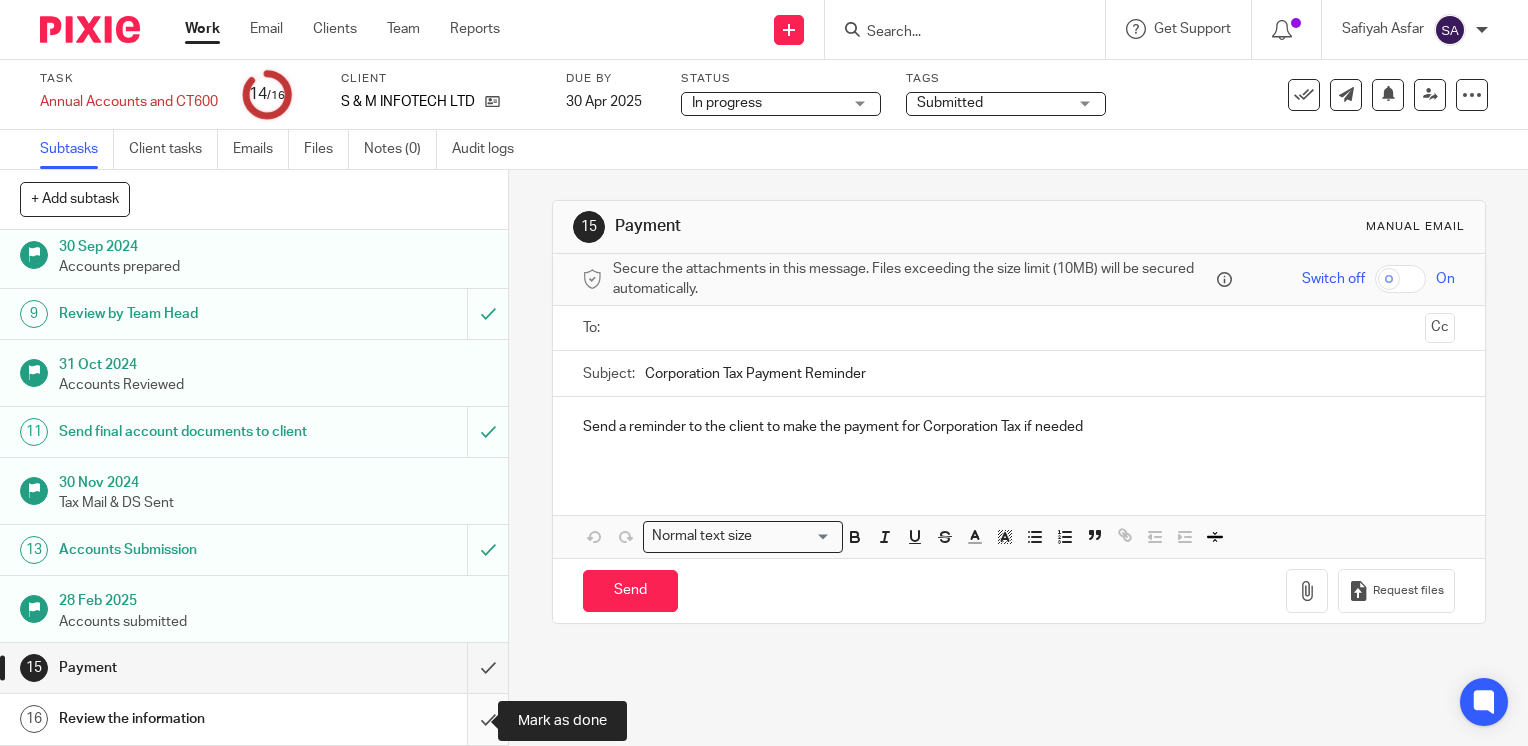 click at bounding box center [254, 719] 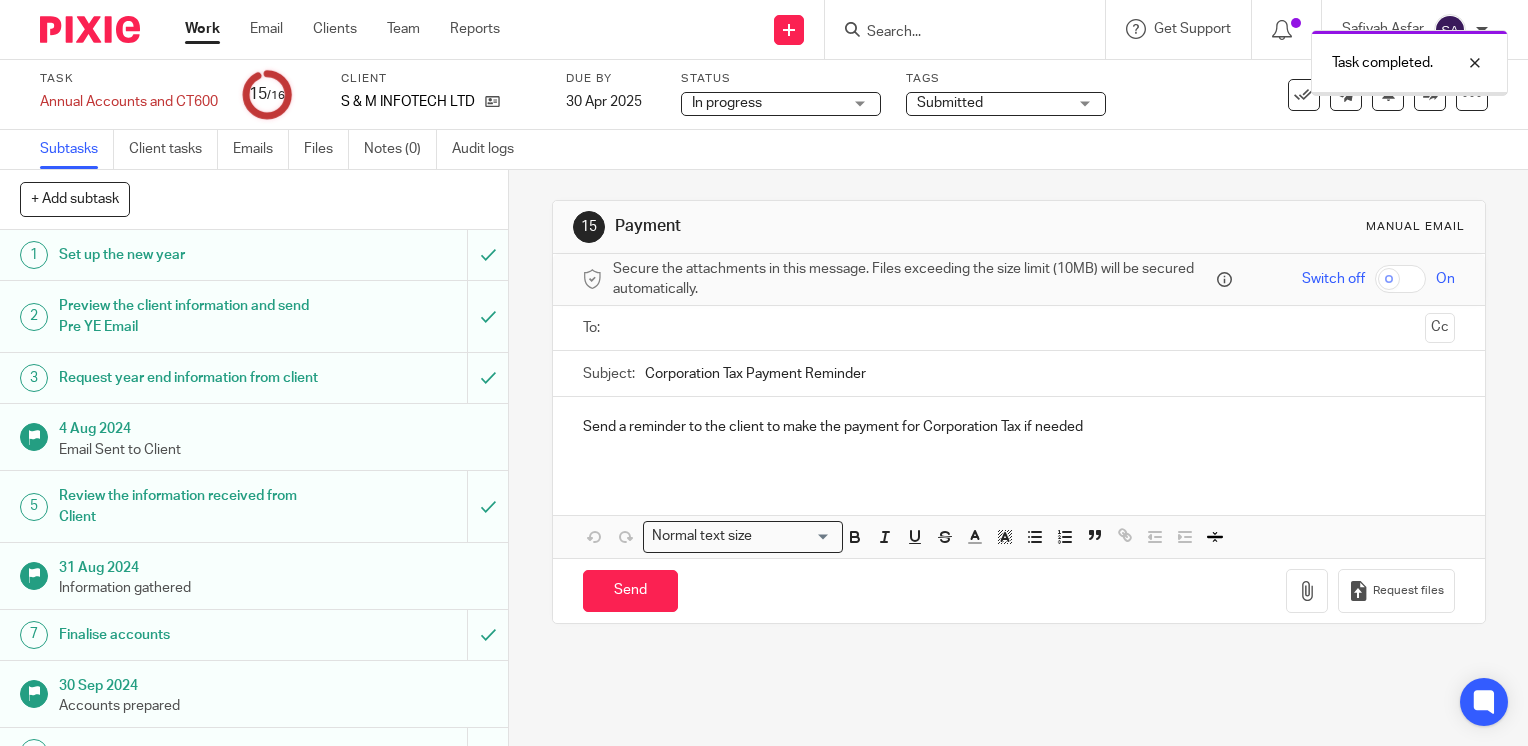 scroll, scrollTop: 0, scrollLeft: 0, axis: both 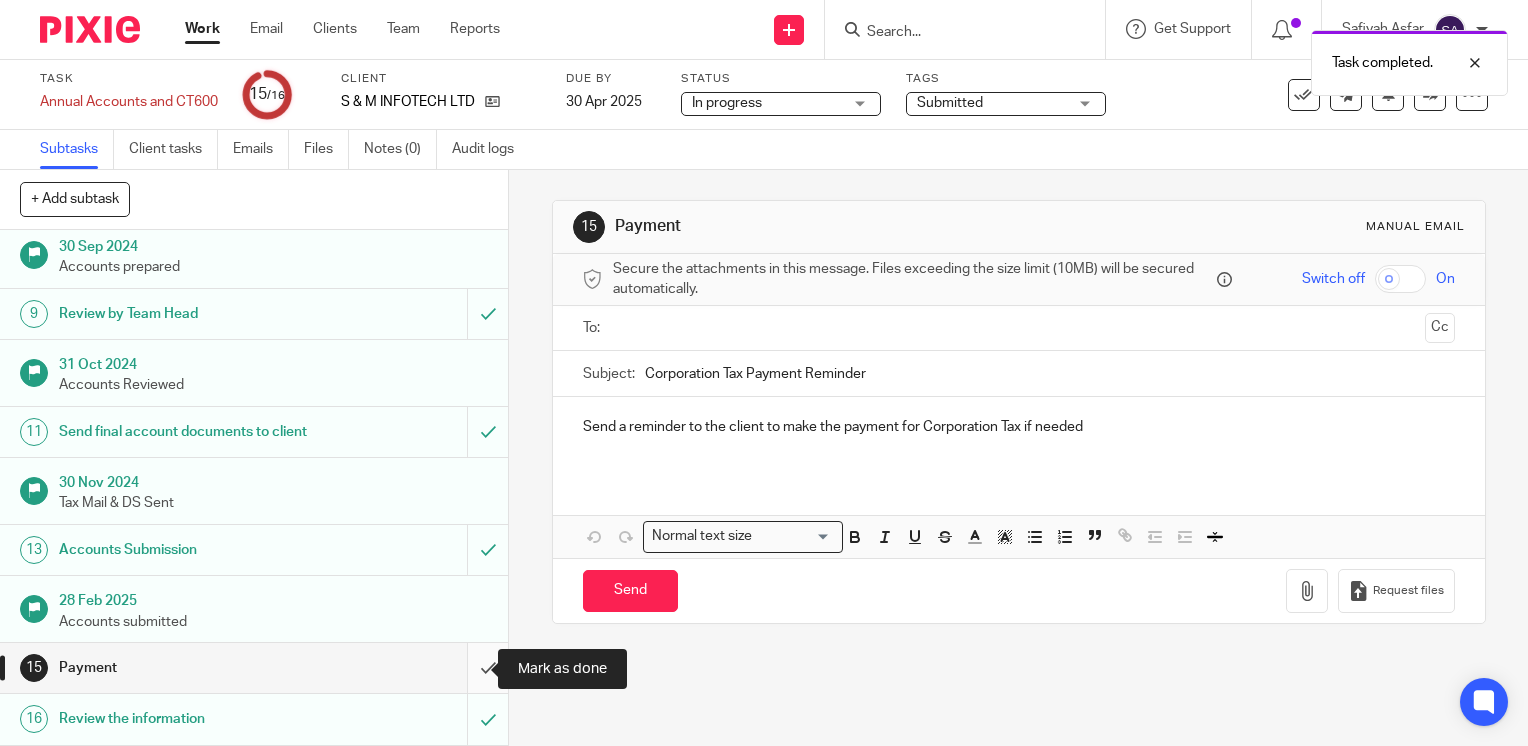 click at bounding box center [254, 668] 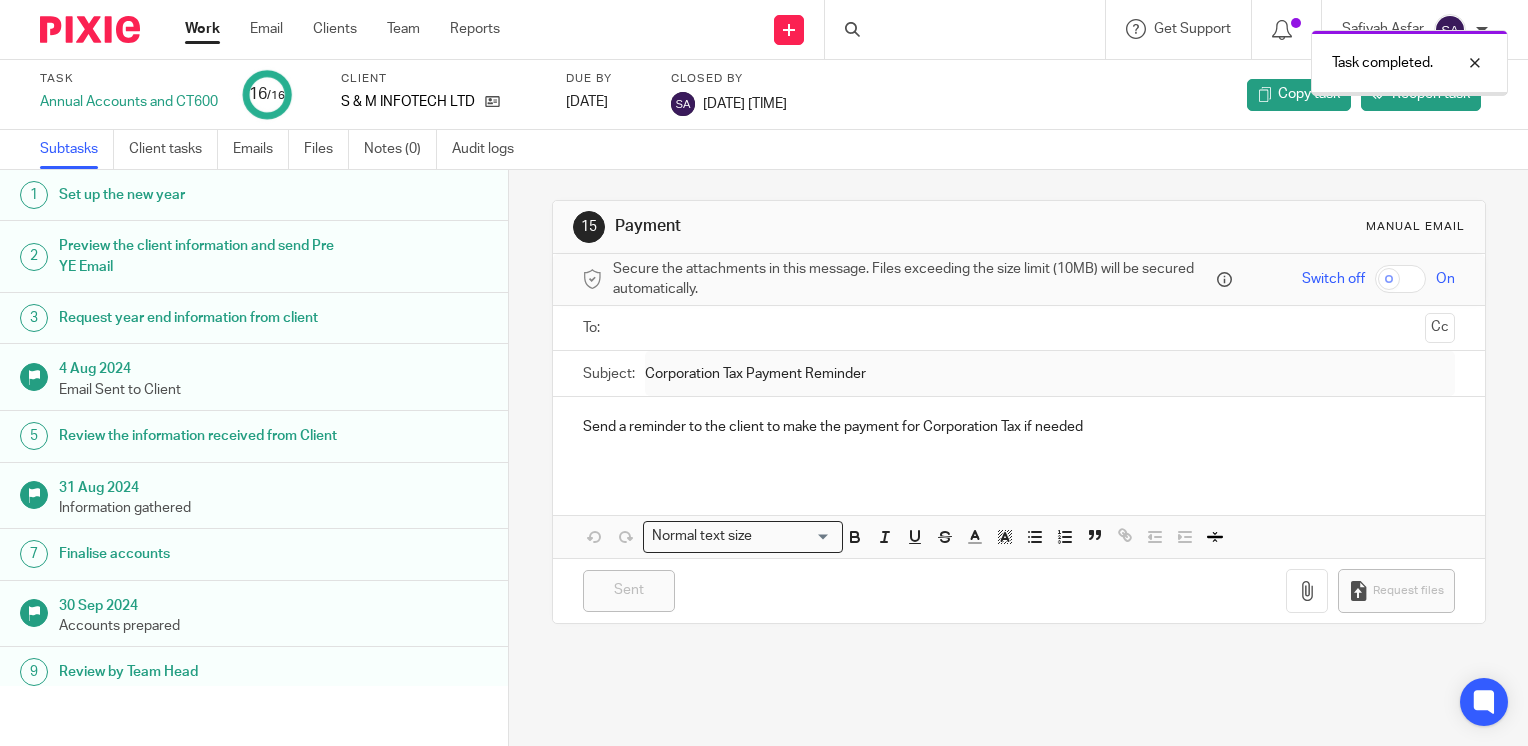 scroll, scrollTop: 0, scrollLeft: 0, axis: both 